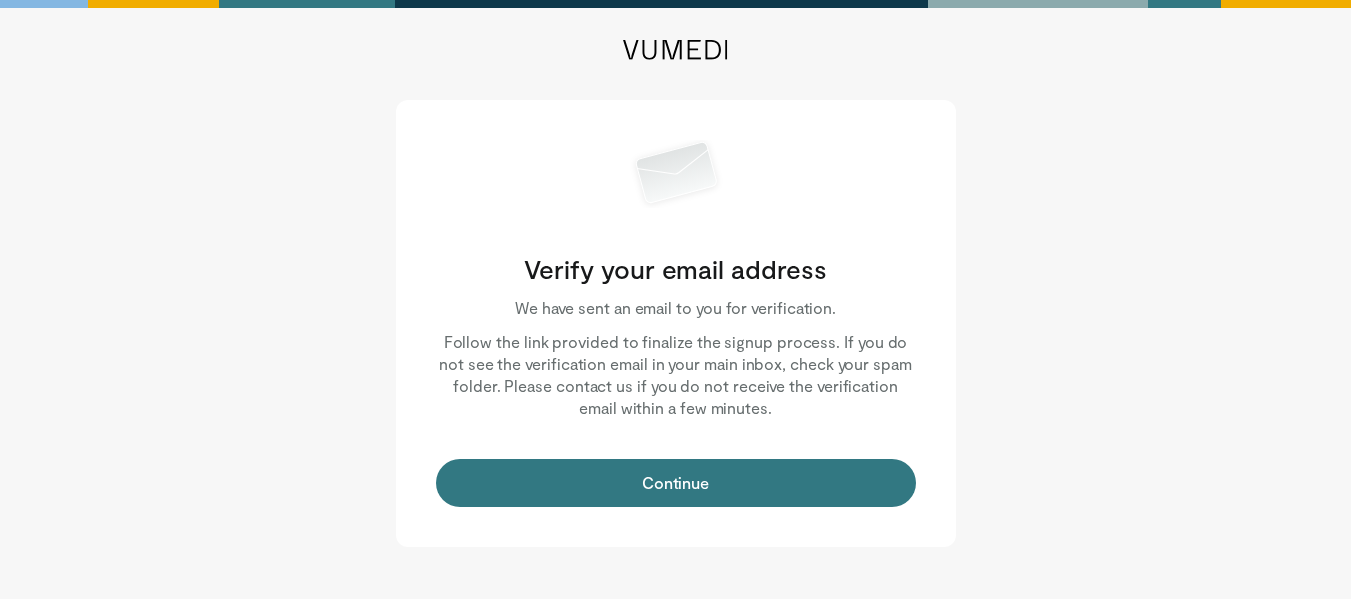 scroll, scrollTop: 0, scrollLeft: 0, axis: both 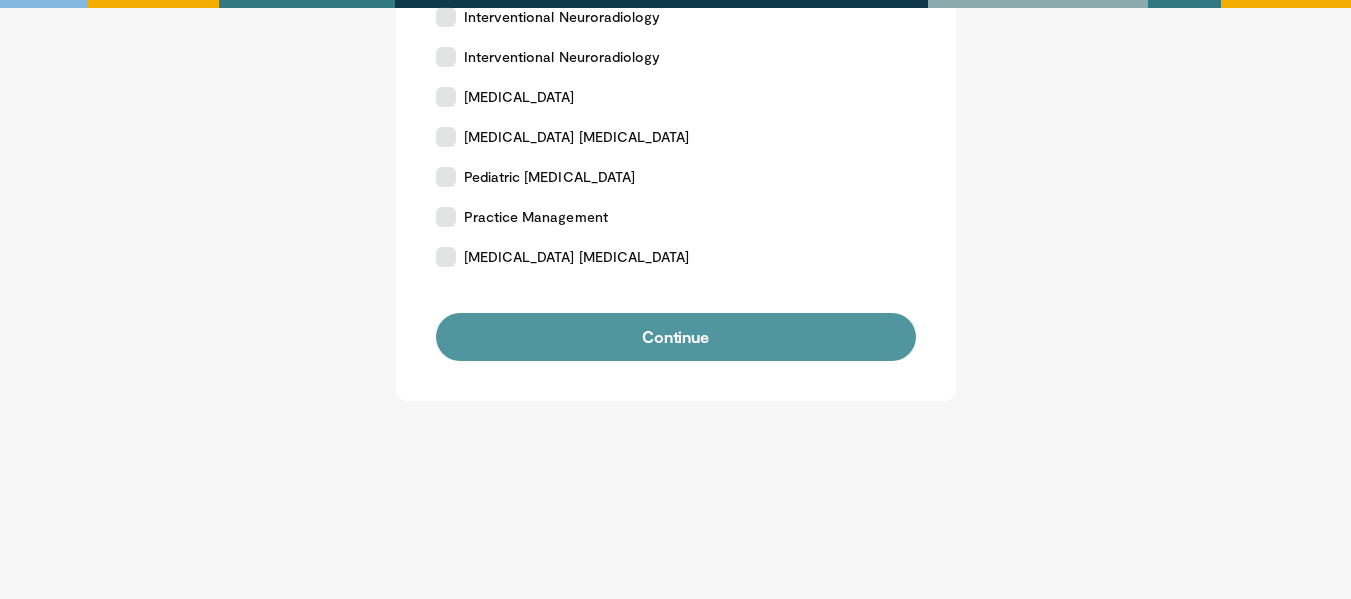 click on "Continue" at bounding box center (676, 337) 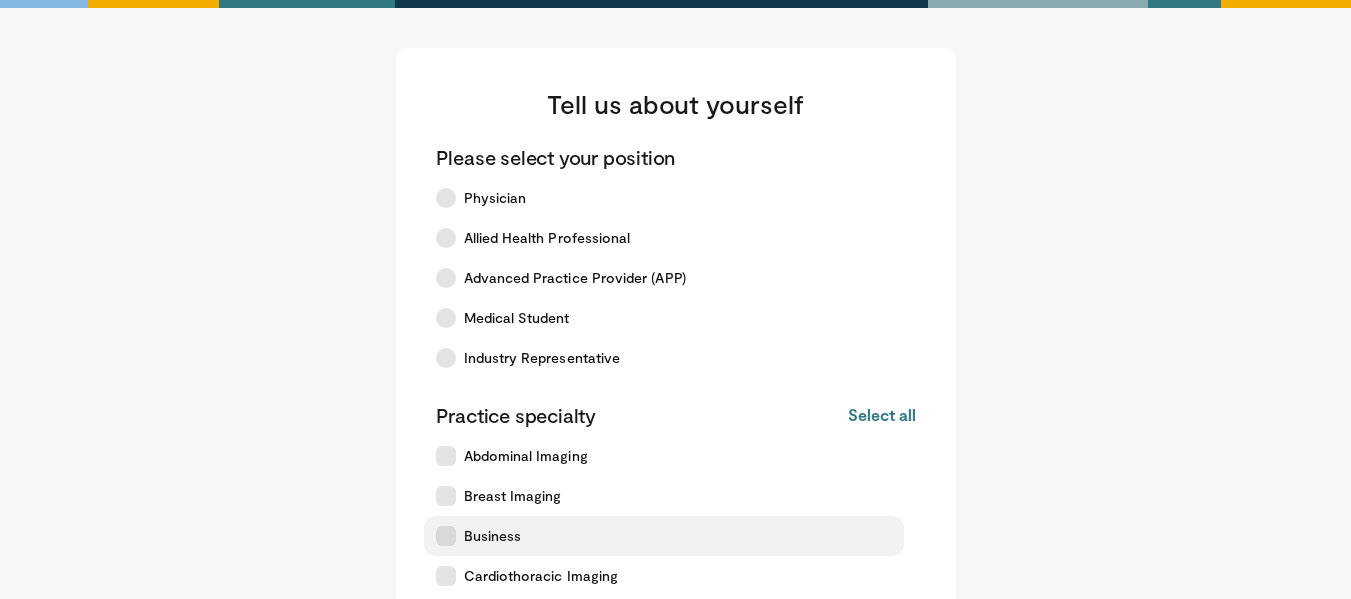 scroll, scrollTop: 400, scrollLeft: 0, axis: vertical 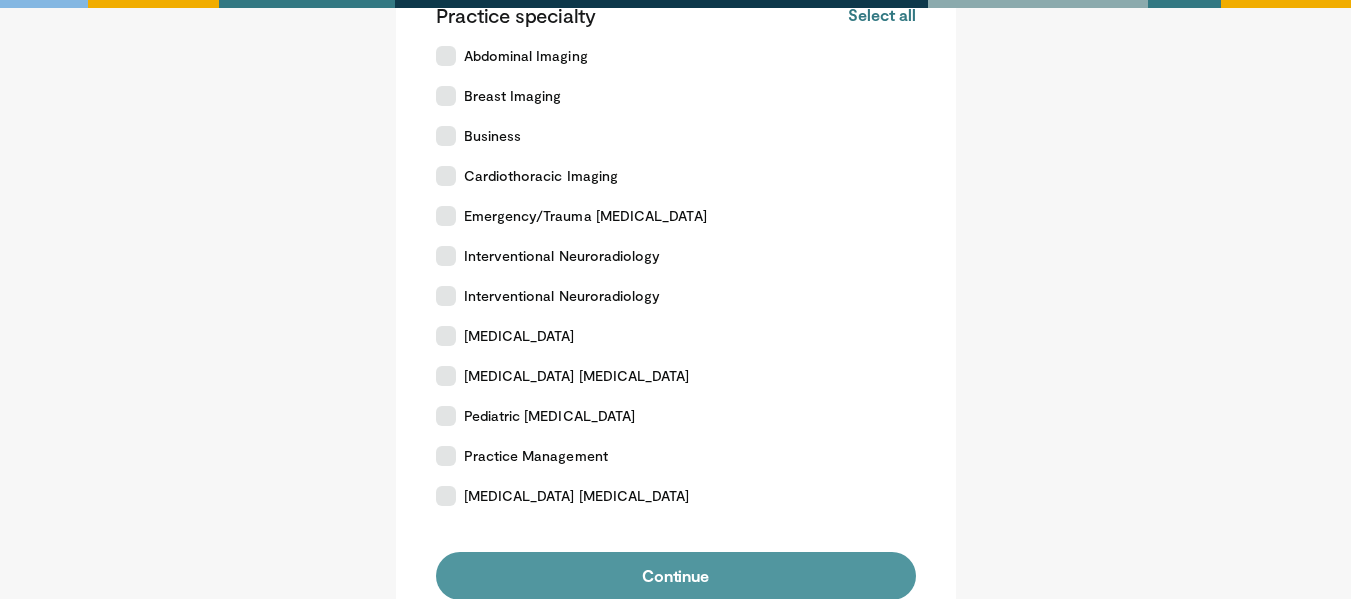 click on "Continue" at bounding box center (676, 576) 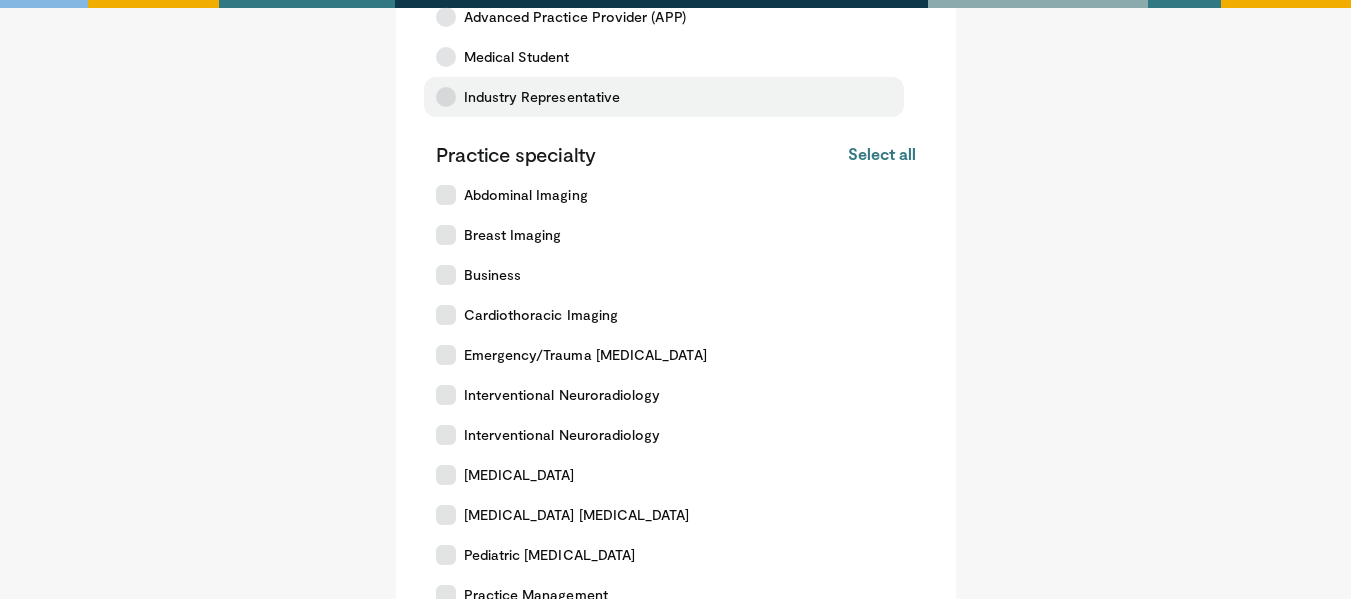 scroll, scrollTop: 100, scrollLeft: 0, axis: vertical 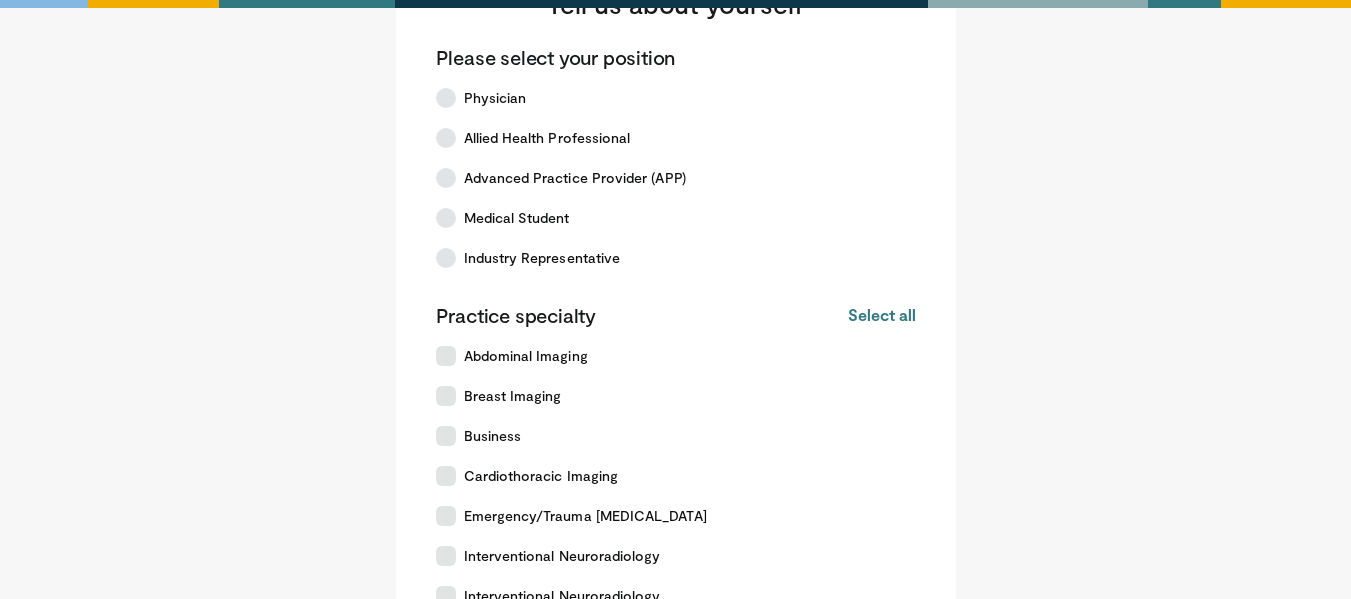 click on "Practice specialty
Select all
Deselect all
Abdominal Imaging
Breast Imaging
Business
Cardiothoracic Imaging
Emergency/Trauma Radiology
Interventional Neuroradiology
Interventional Neuroradiology
Interventional Radiology
Musculoskeletal Radiology
Pediatric Radiology
Practice Management" at bounding box center [676, 559] 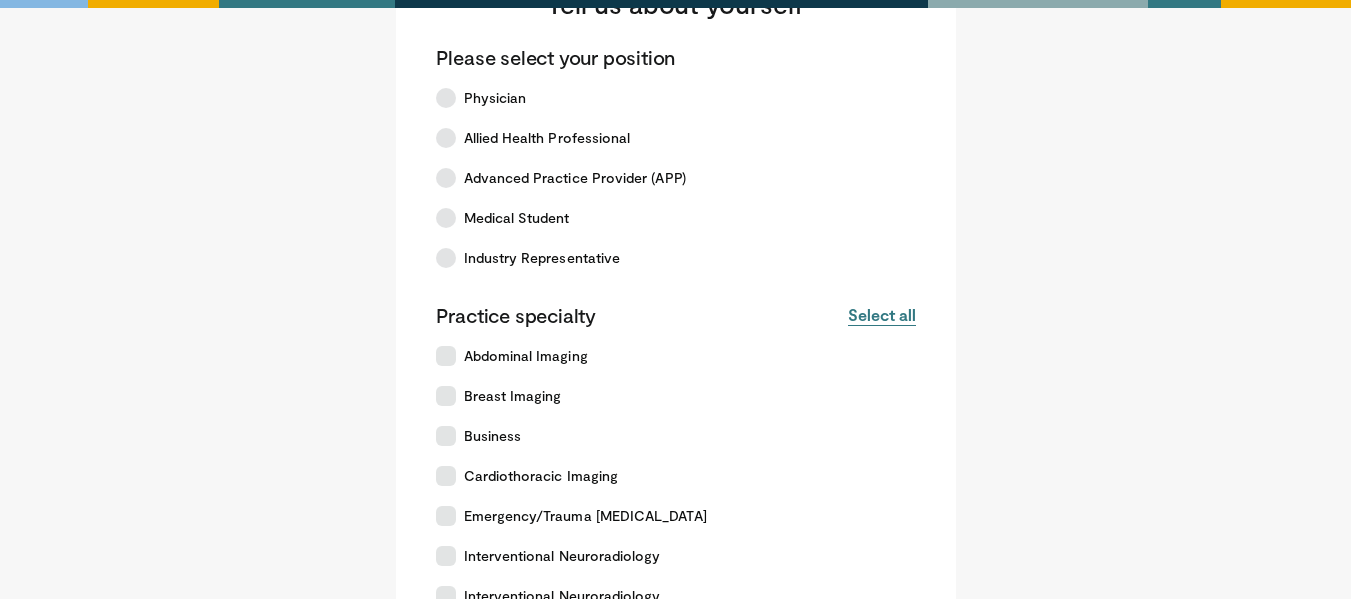 click on "Select all" at bounding box center (881, 315) 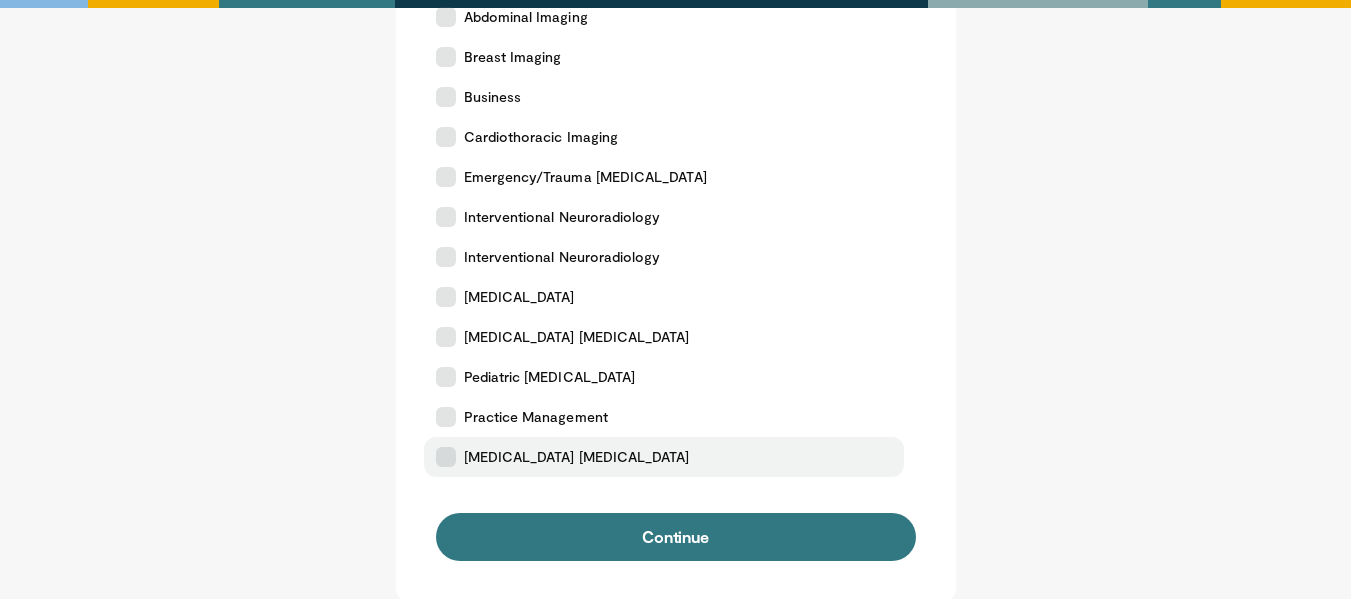 scroll, scrollTop: 500, scrollLeft: 0, axis: vertical 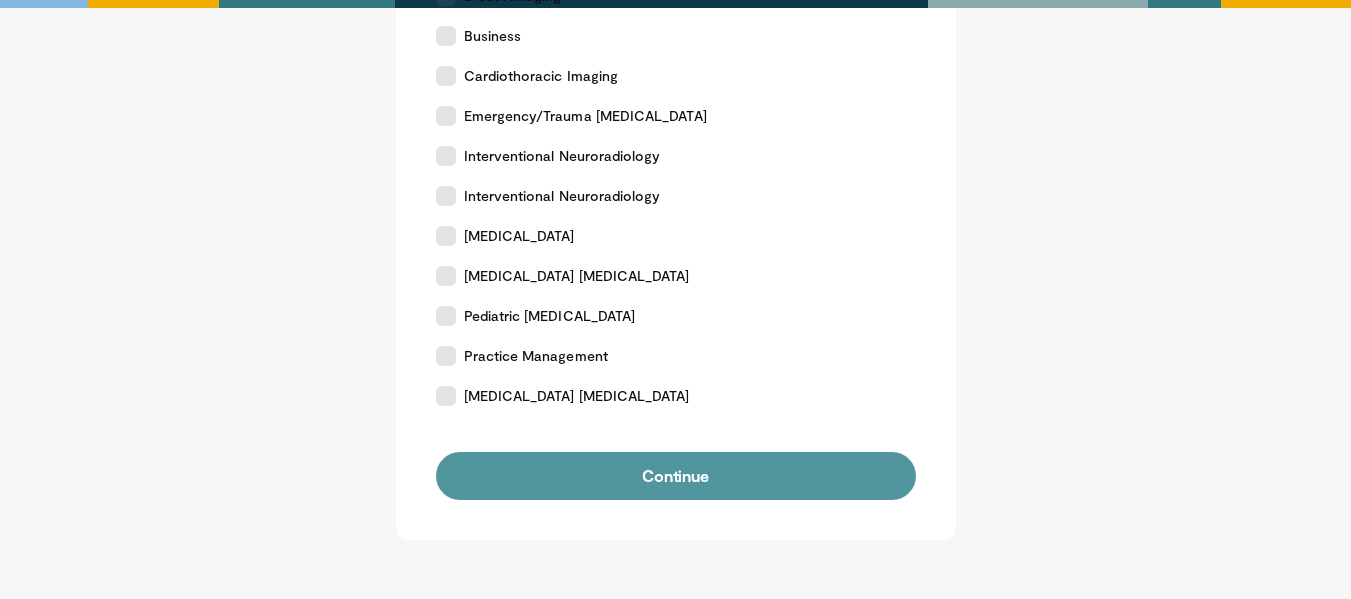 click on "Continue" at bounding box center (676, 476) 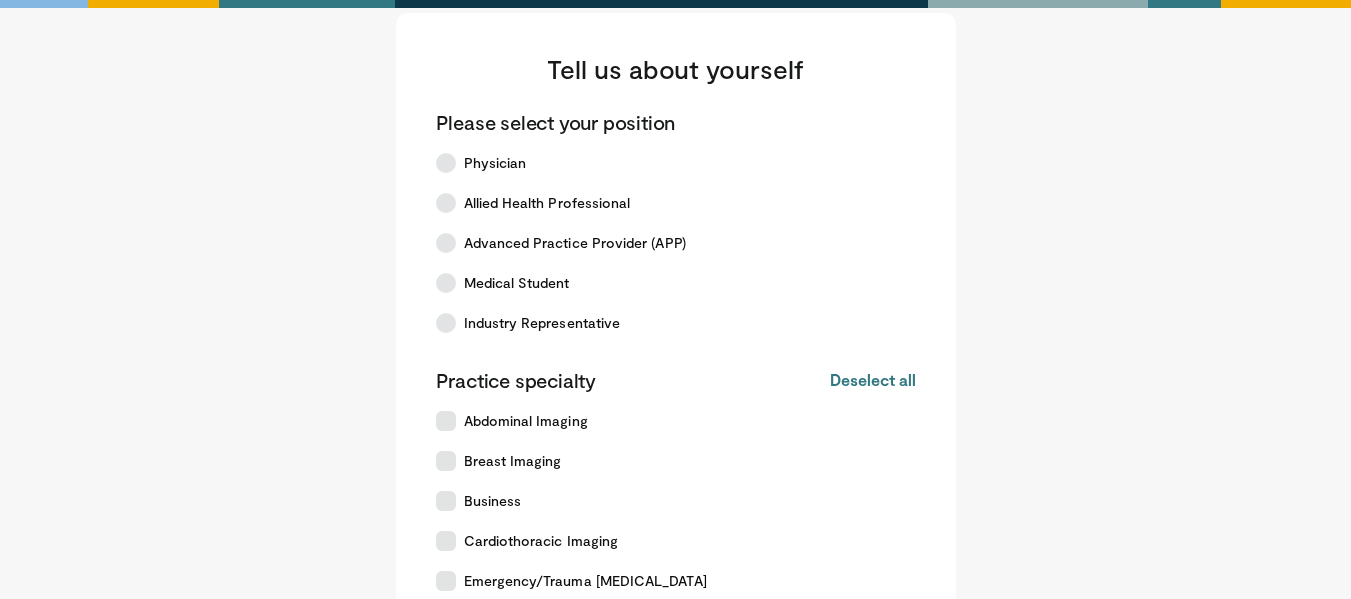 scroll, scrollTop: 0, scrollLeft: 0, axis: both 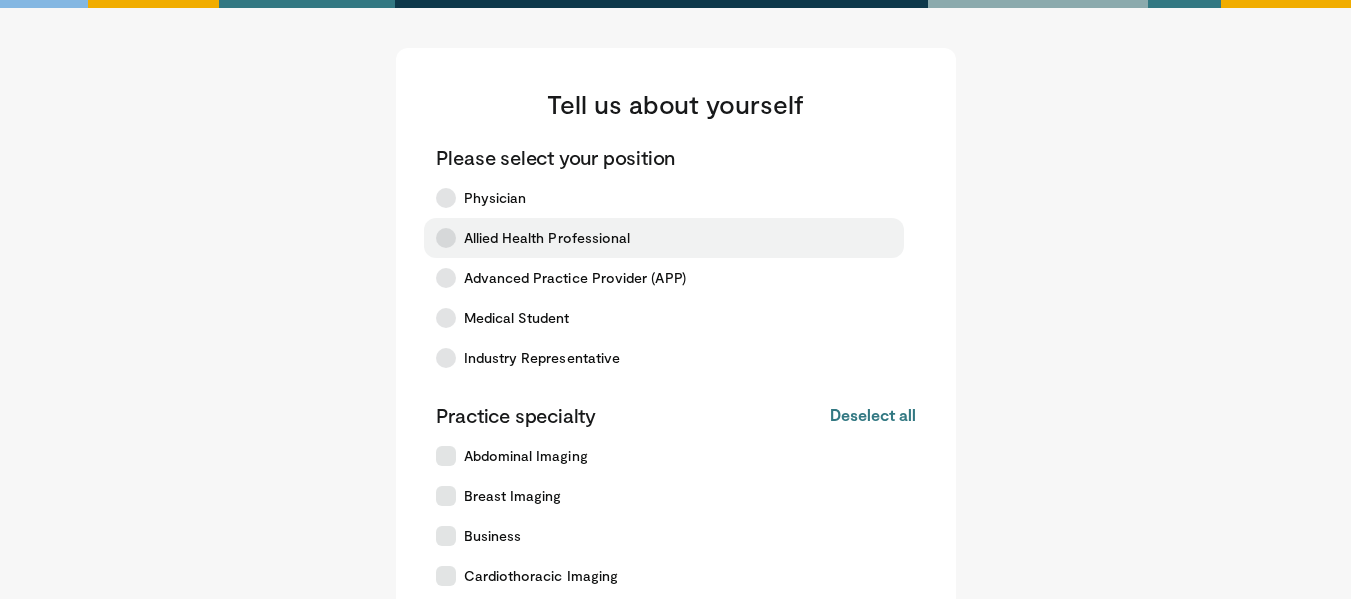 drag, startPoint x: 444, startPoint y: 182, endPoint x: 452, endPoint y: 220, distance: 38.832977 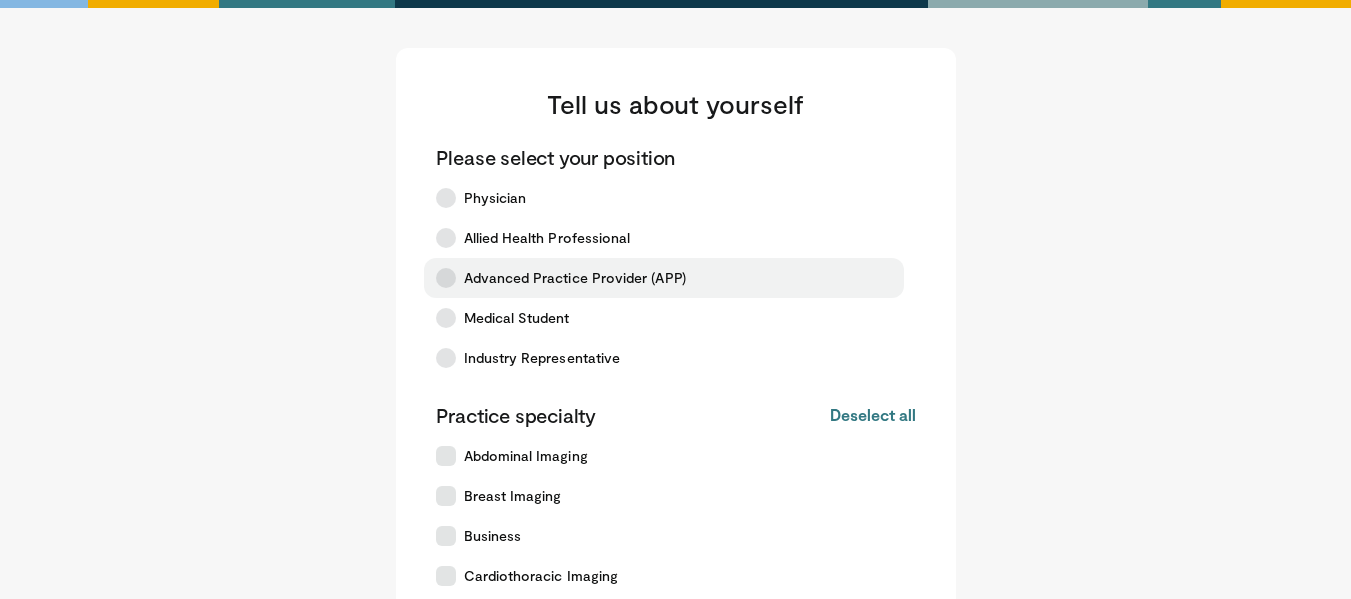 click on "Advanced Practice Provider (APP)" at bounding box center [664, 278] 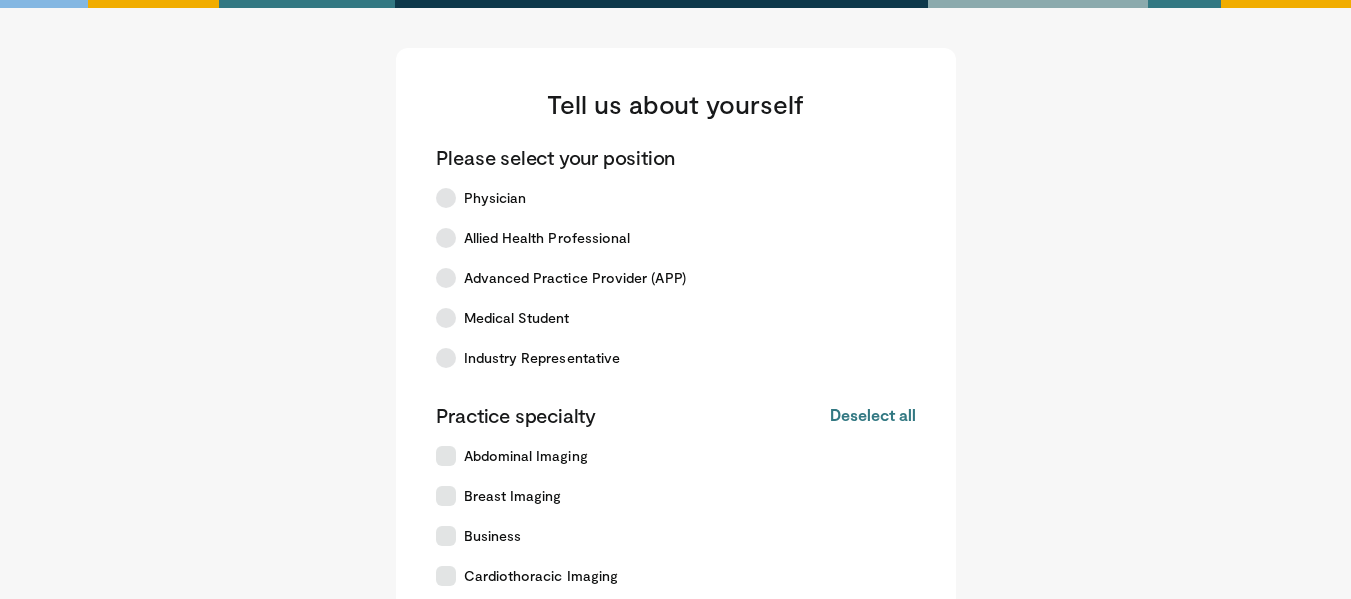 click on "Please select your position
Physician
Allied Health Professional
Advanced Practice Provider (APP)
Medical Student
Industry Representative" at bounding box center (676, 261) 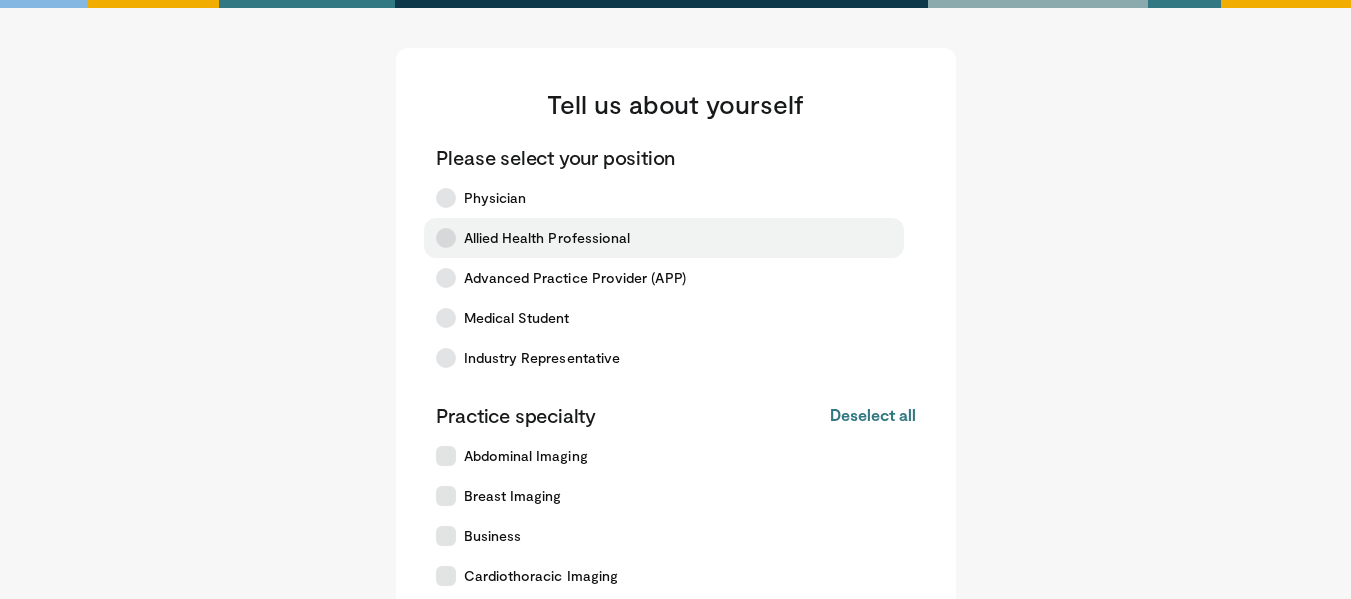 click on "Allied Health Professional" at bounding box center [664, 238] 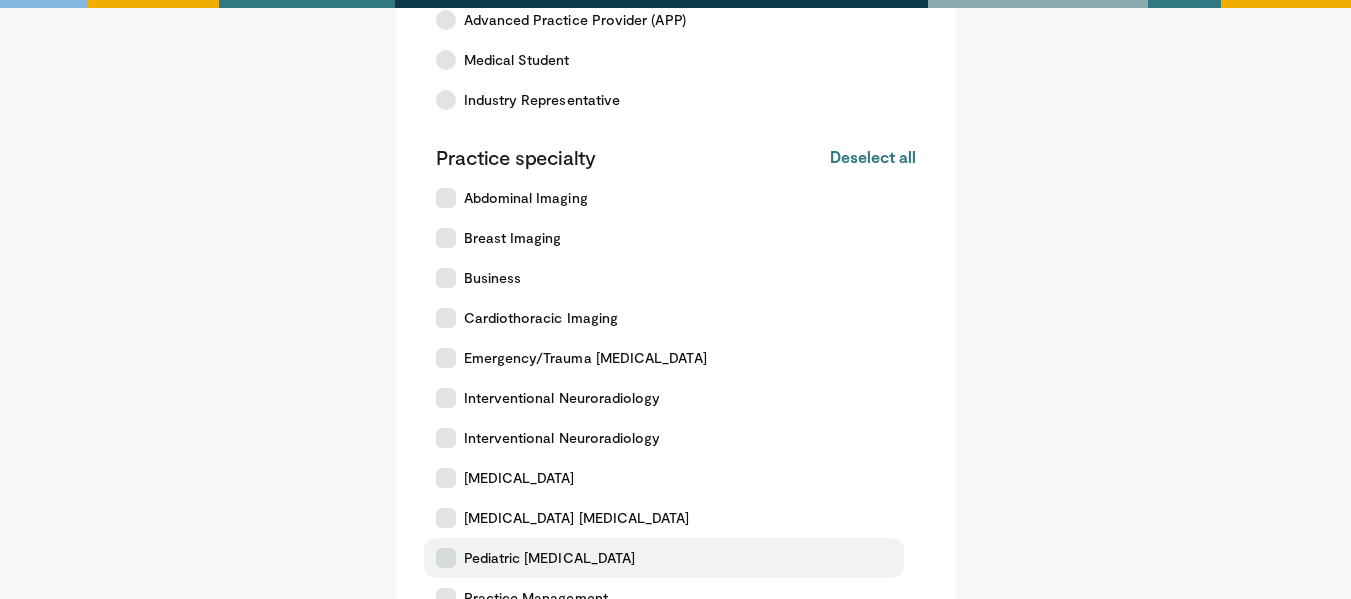 scroll, scrollTop: 500, scrollLeft: 0, axis: vertical 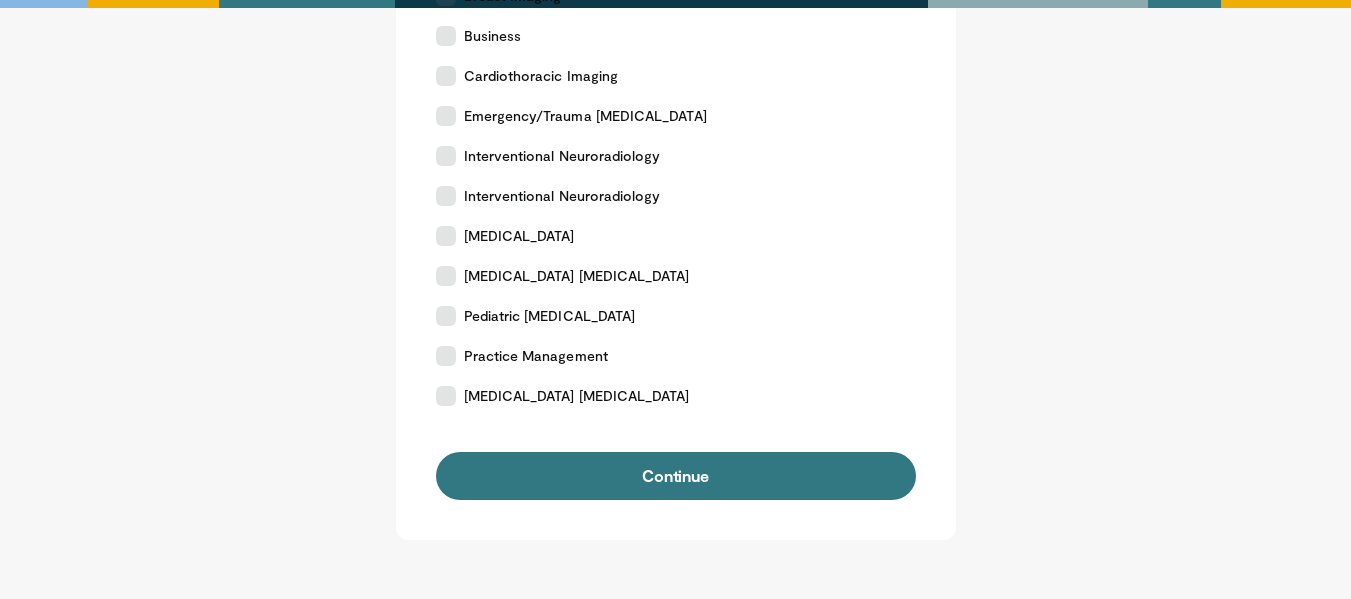 click on "Please select your position
Physician
Allied Health Professional
Advanced Practice Provider (APP)
Medical Student
Industry Representative
Practice specialty
Select all
Deselect all
Abdominal Imaging
Breast Imaging
Business
Cardiothoracic Imaging
Emergency/Trauma Radiology" at bounding box center (676, 72) 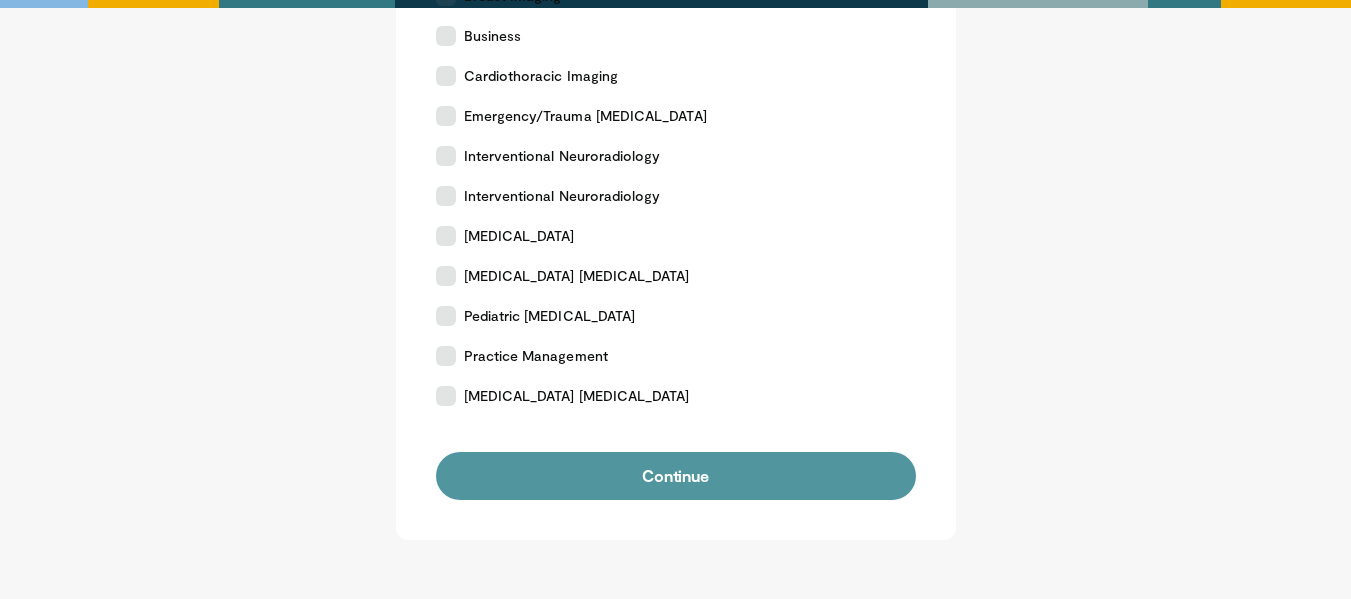 click on "Continue" at bounding box center (676, 476) 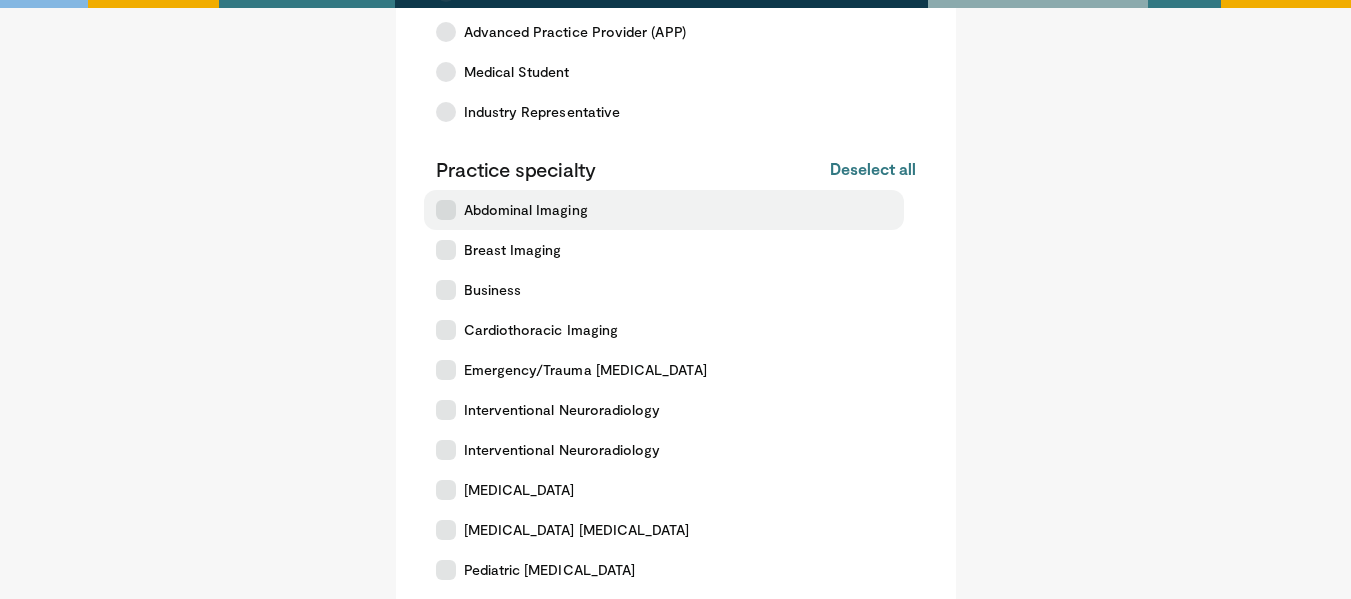 scroll, scrollTop: 200, scrollLeft: 0, axis: vertical 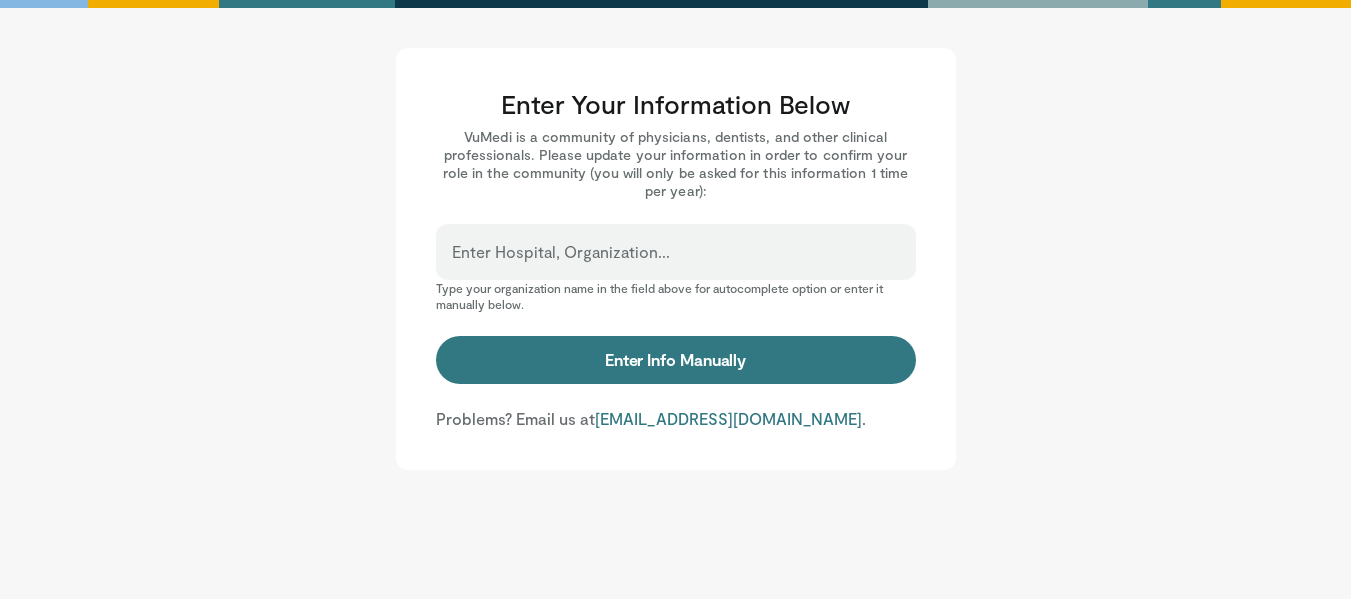 click on "Enter Hospital, Organization..." at bounding box center [676, 252] 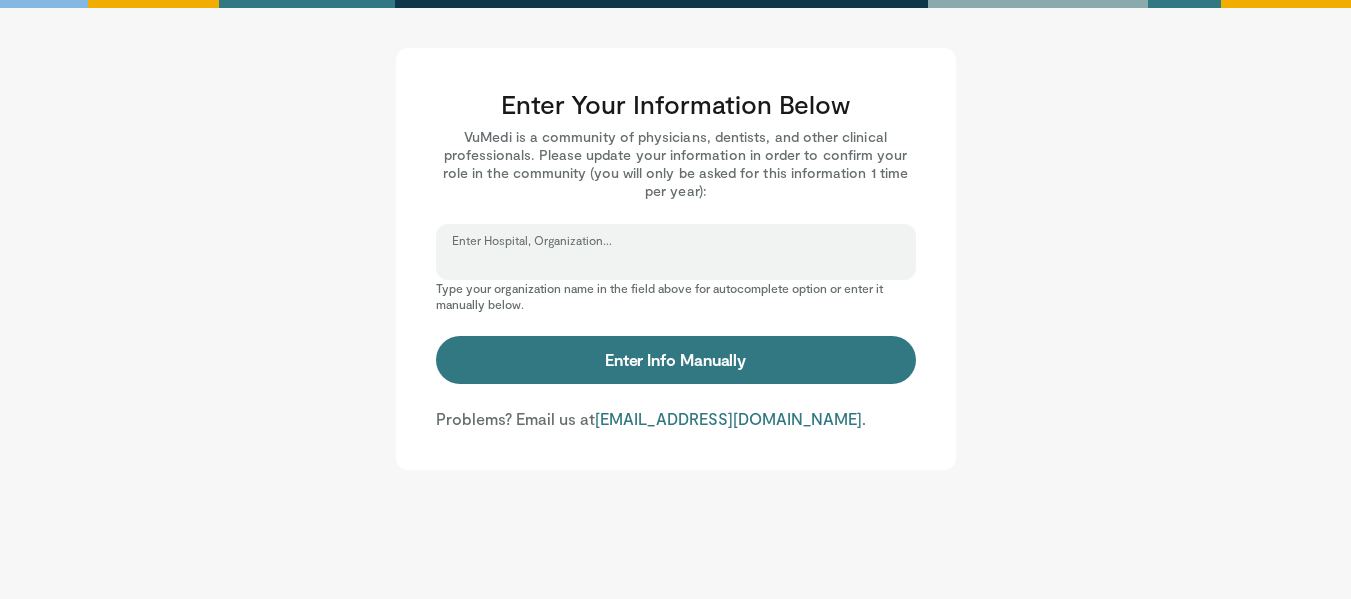click on "Enter Hospital, Organization..." at bounding box center [676, 261] 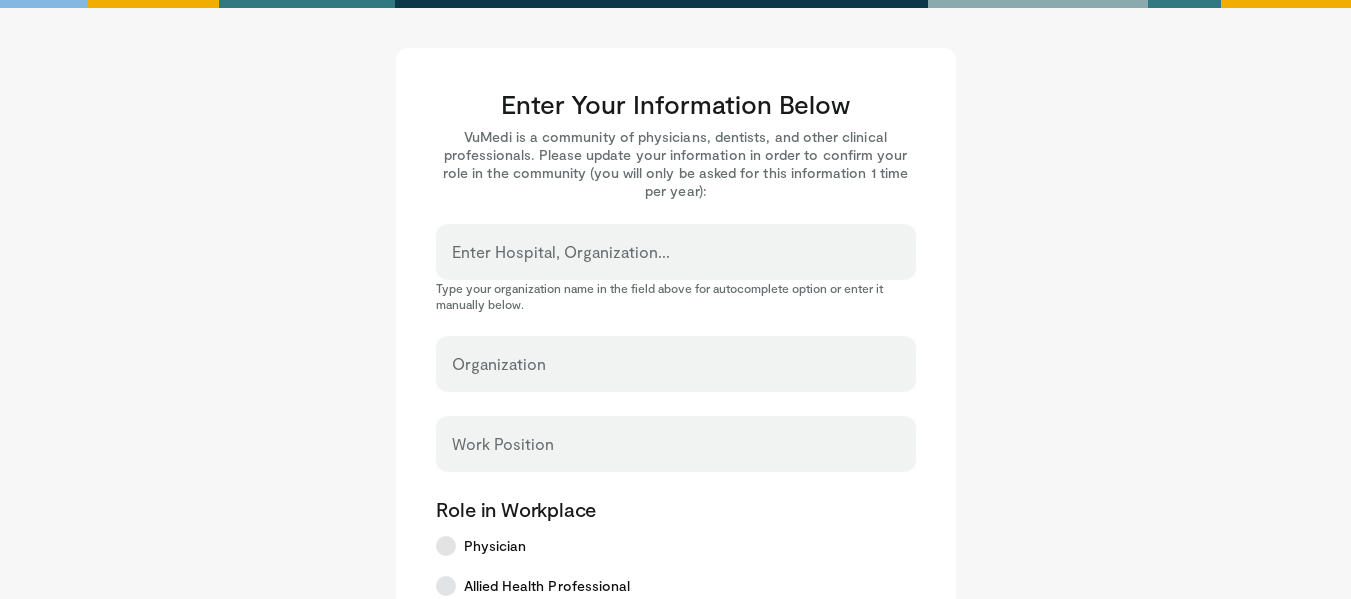click on "Enter Your Information Below
VuMedi is a community of physicians, dentists, and other clinical professionals.
Please update your information in order to confirm your role in the community
(you will only be asked for this information 1 time per year):
Enter Hospital, Organization...
Type your organization name in the field above for autocomplete option or enter it manually below.
Organization
Work Position
Role in Workplace
Physician" at bounding box center (676, 709) 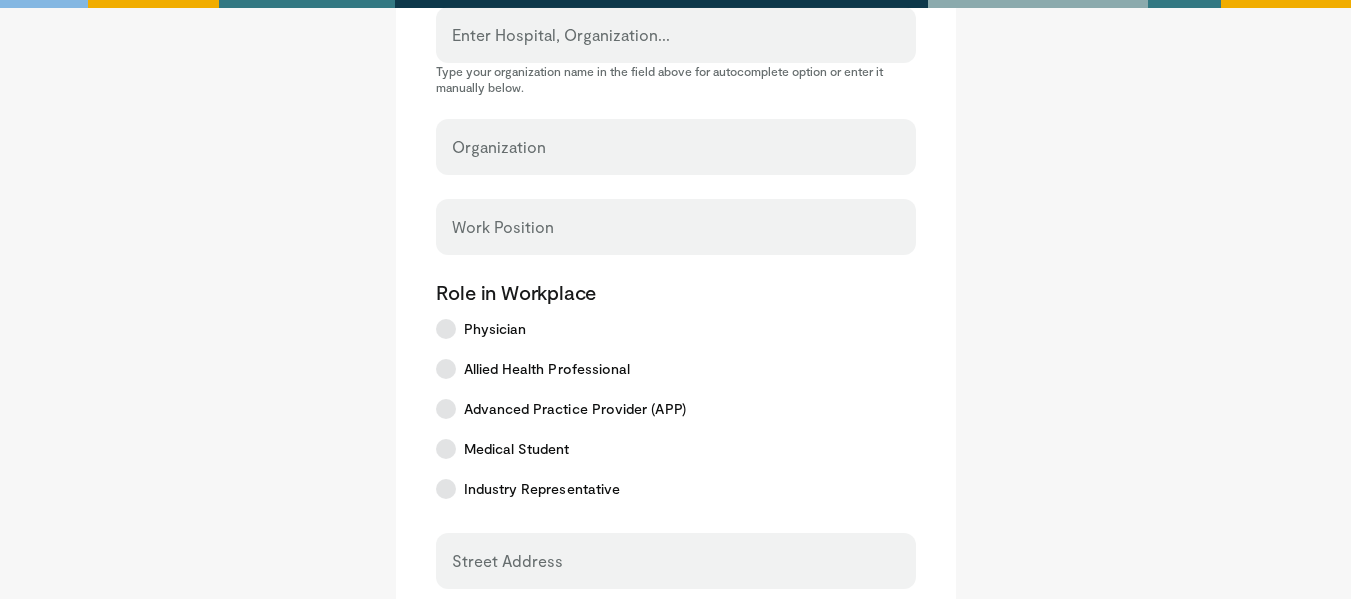 scroll, scrollTop: 100, scrollLeft: 0, axis: vertical 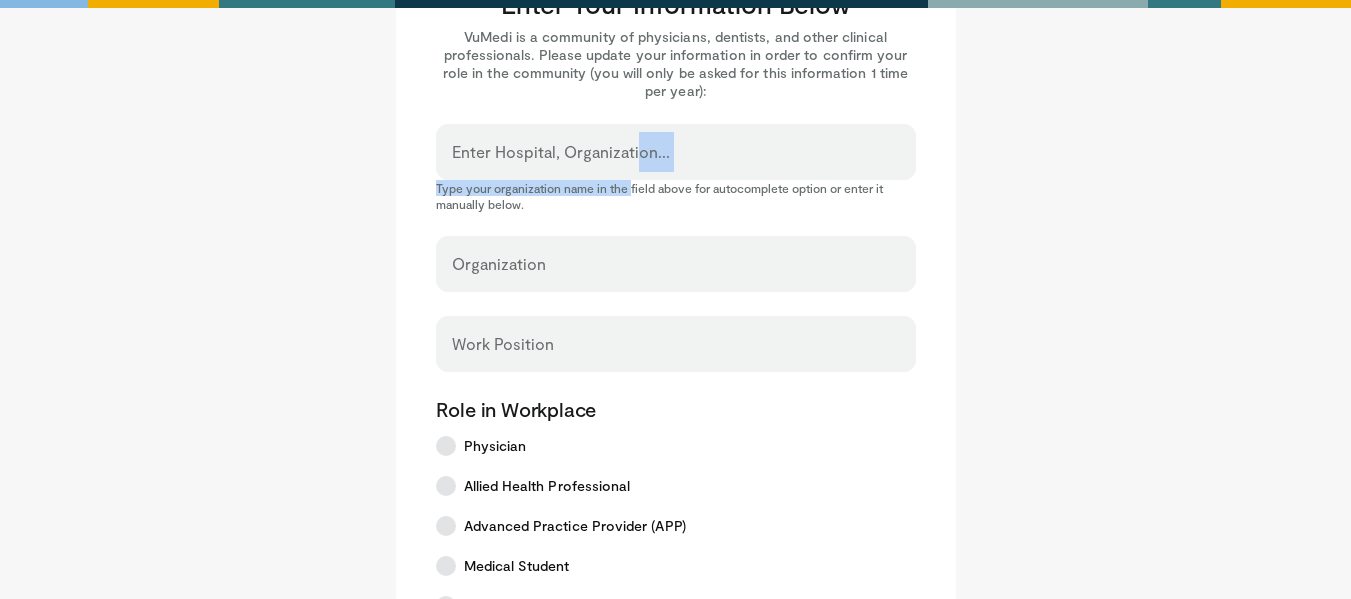 click on "Enter Hospital, Organization...
Type your organization name in the field above for autocomplete option or enter it manually below." at bounding box center [676, 168] 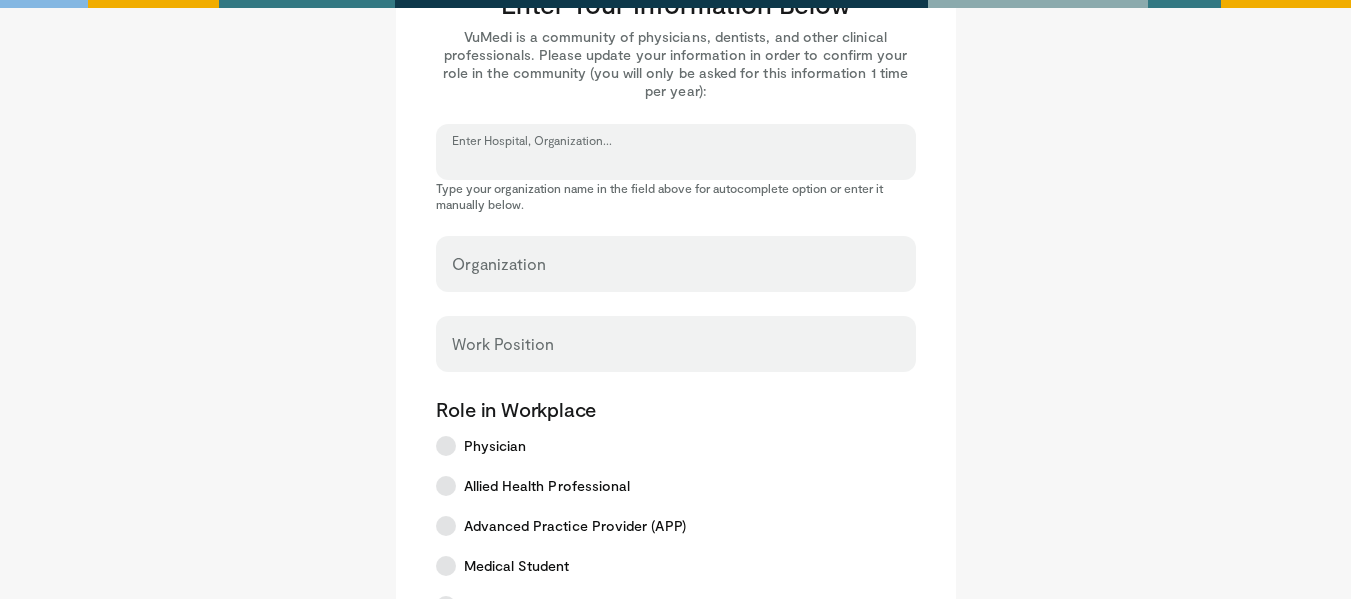 click on "Enter Hospital, Organization..." at bounding box center (676, 161) 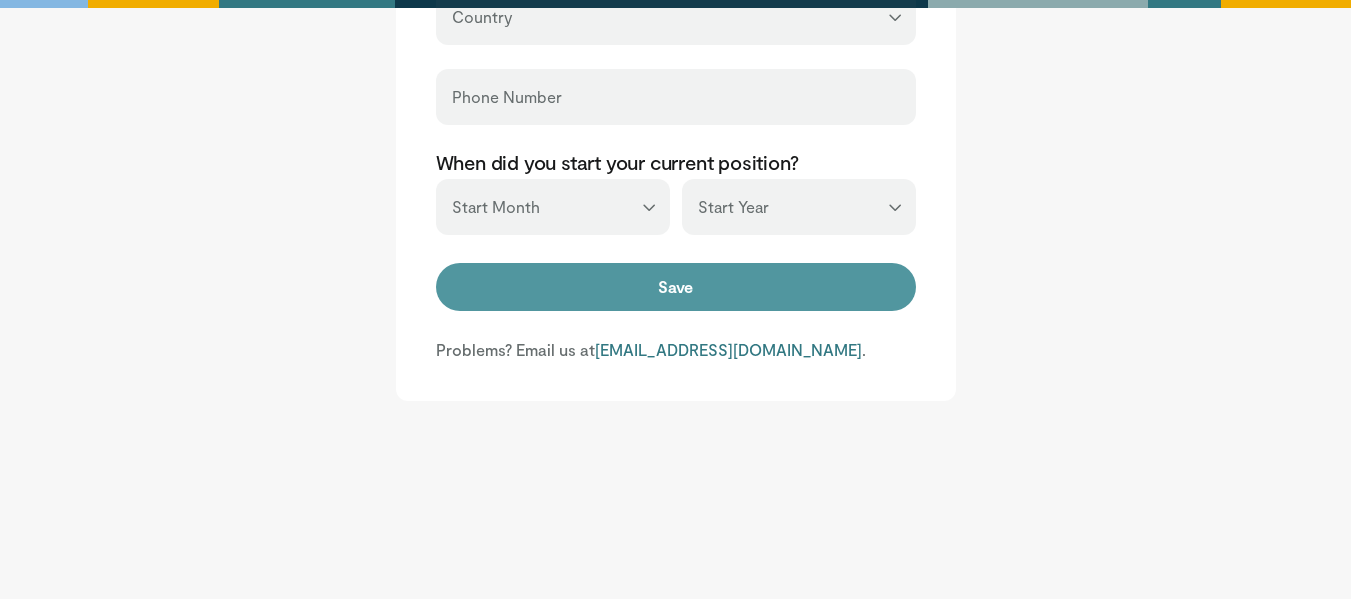 click on "Save" at bounding box center [676, 287] 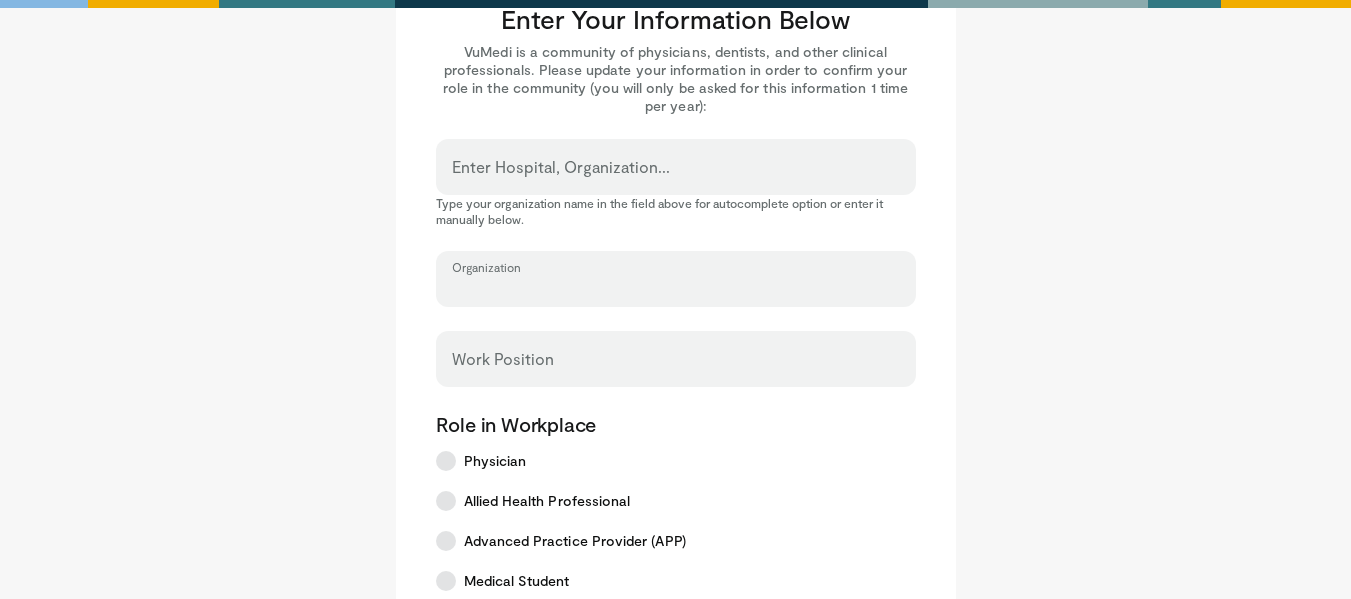 scroll, scrollTop: 62, scrollLeft: 0, axis: vertical 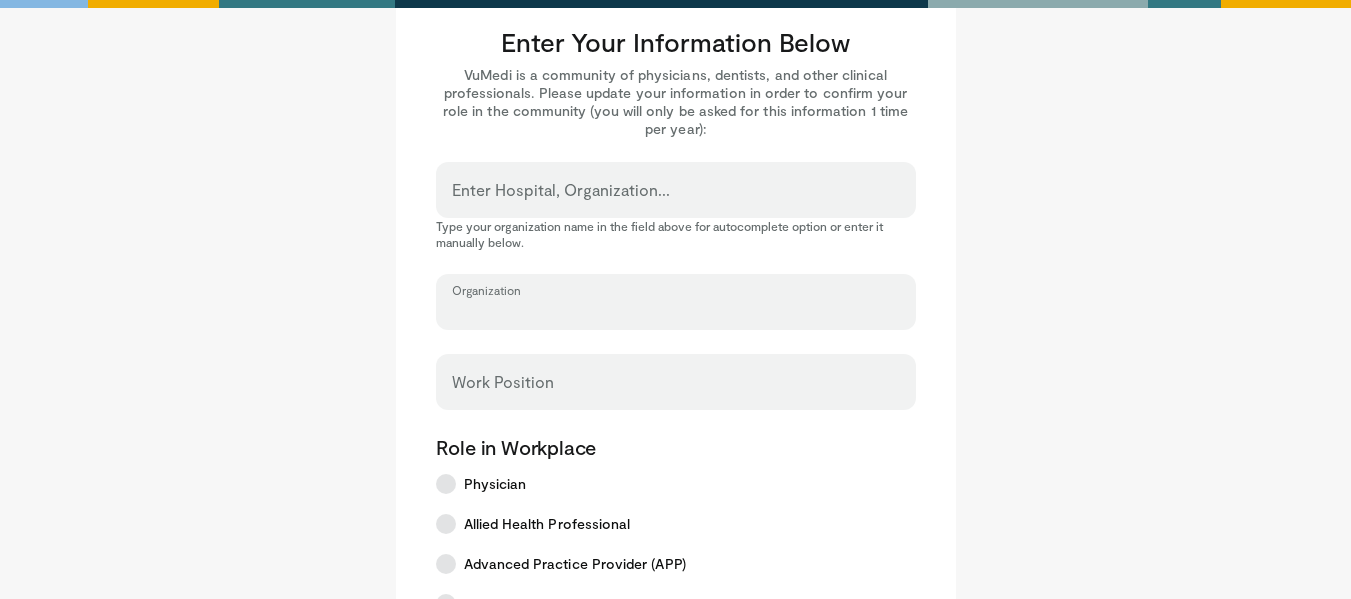 click on "Organization" at bounding box center (676, 311) 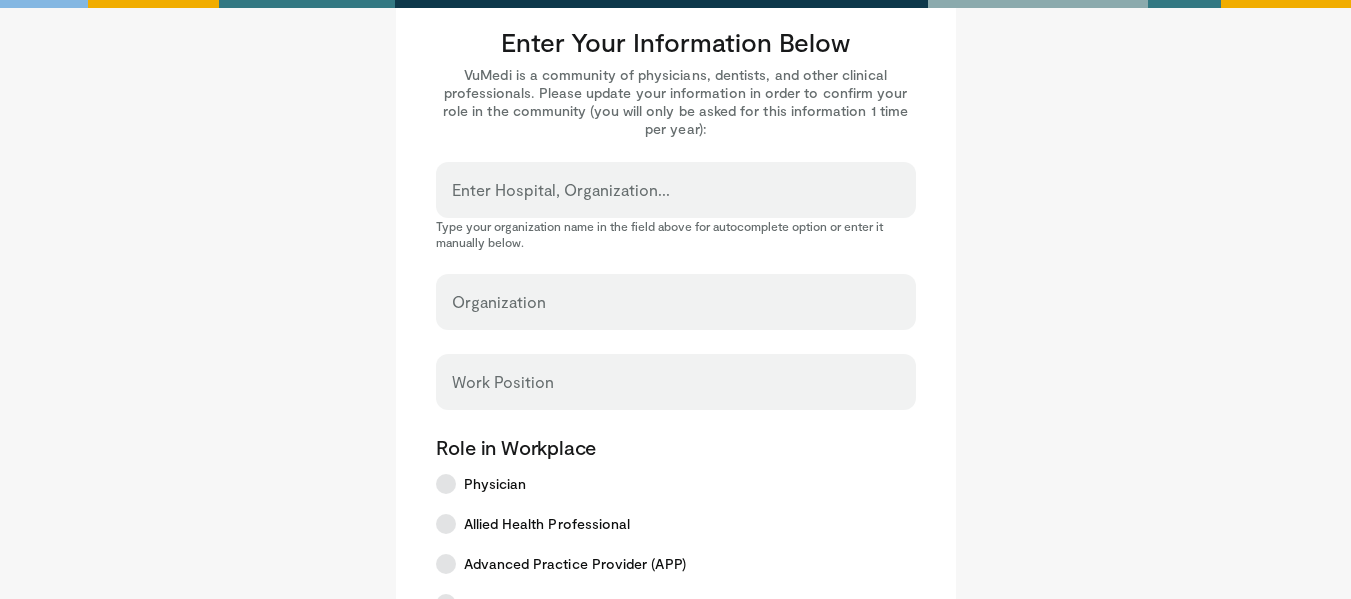 click on "Organization" at bounding box center [499, 302] 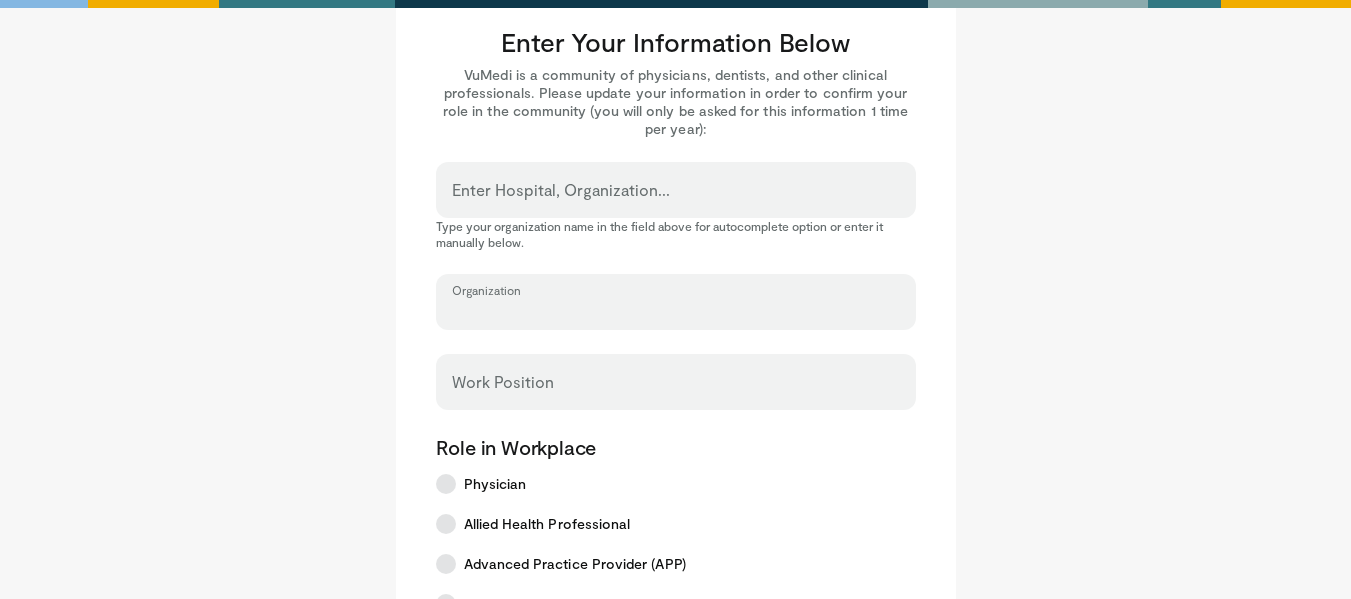 click on "Organization" at bounding box center (676, 311) 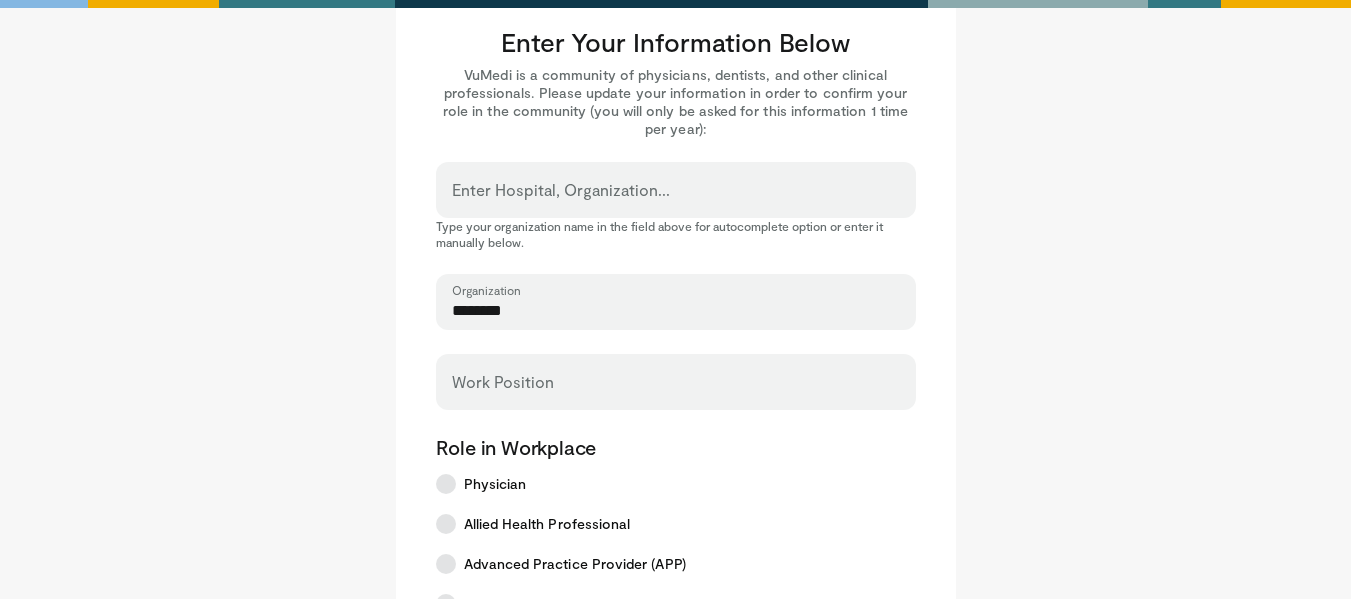 type on "********" 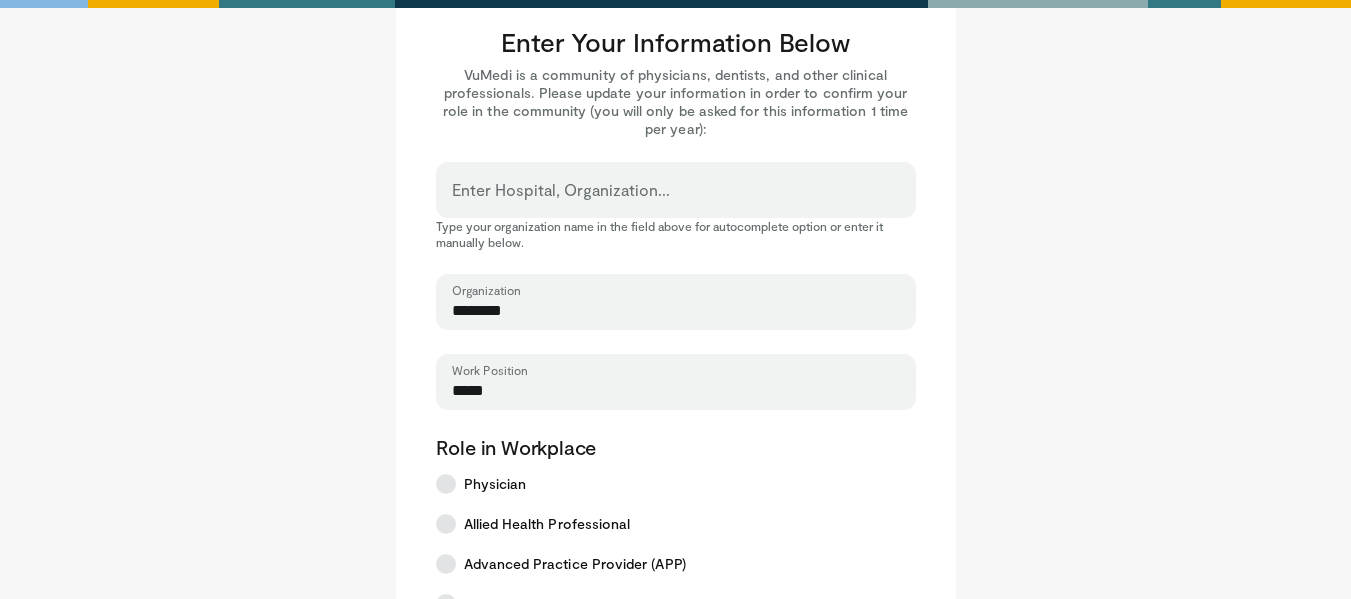type on "*****" 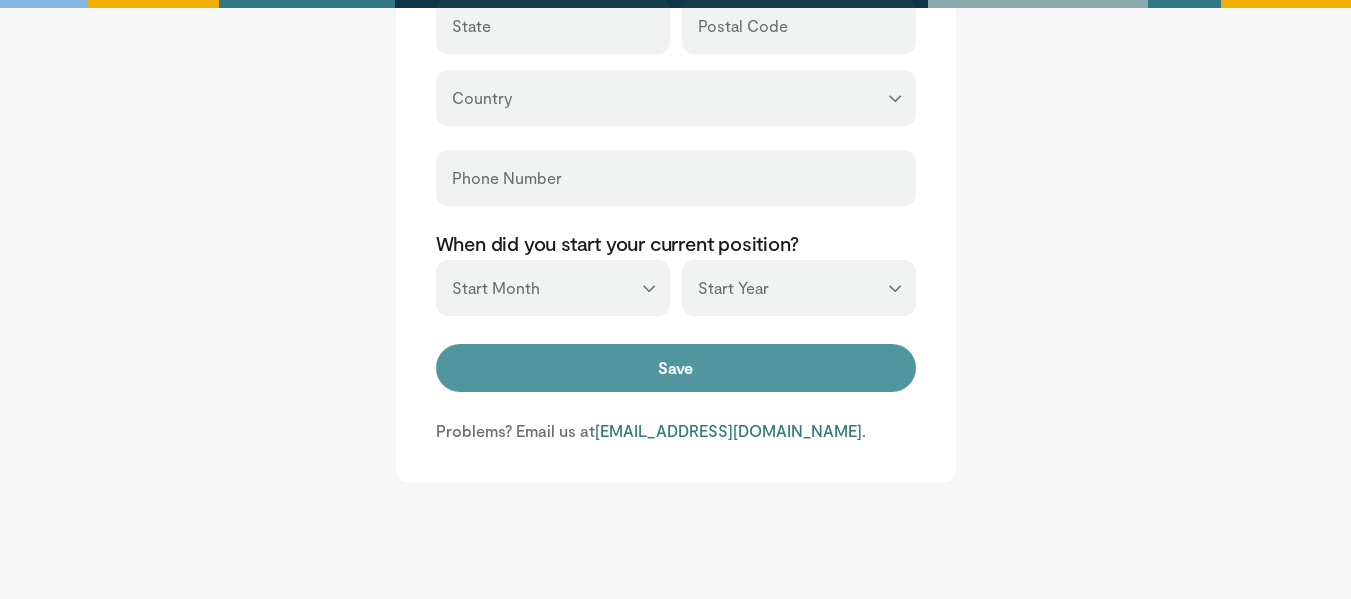 click on "Save" at bounding box center (676, 368) 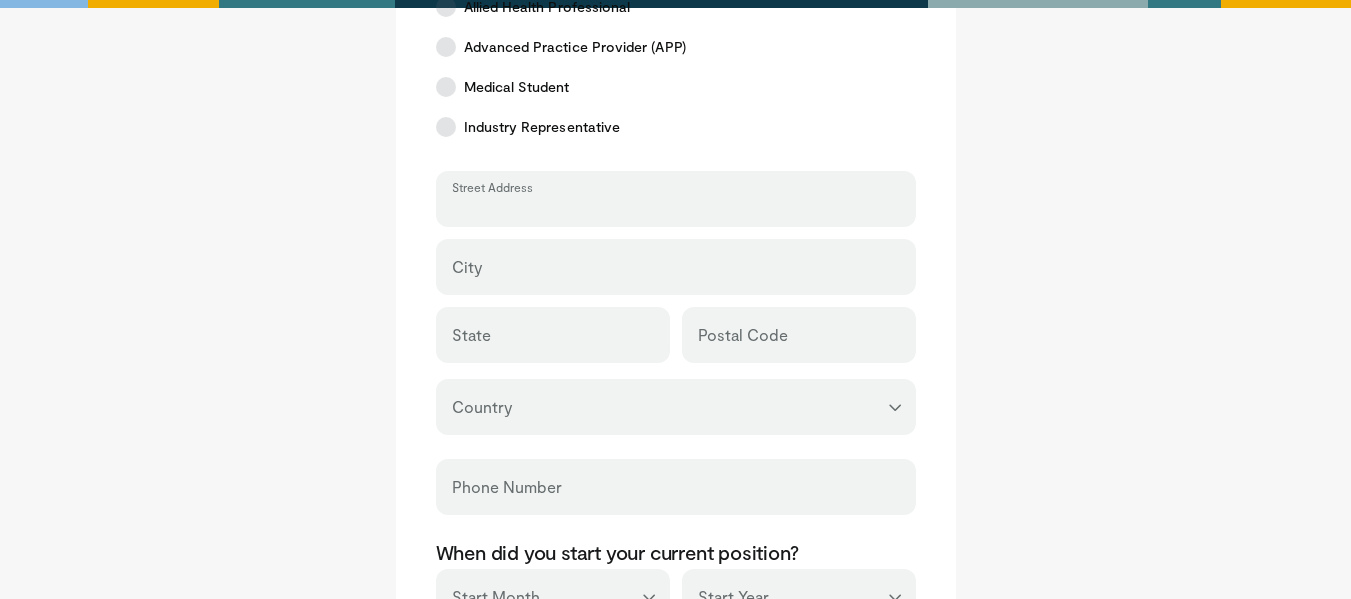 scroll, scrollTop: 576, scrollLeft: 0, axis: vertical 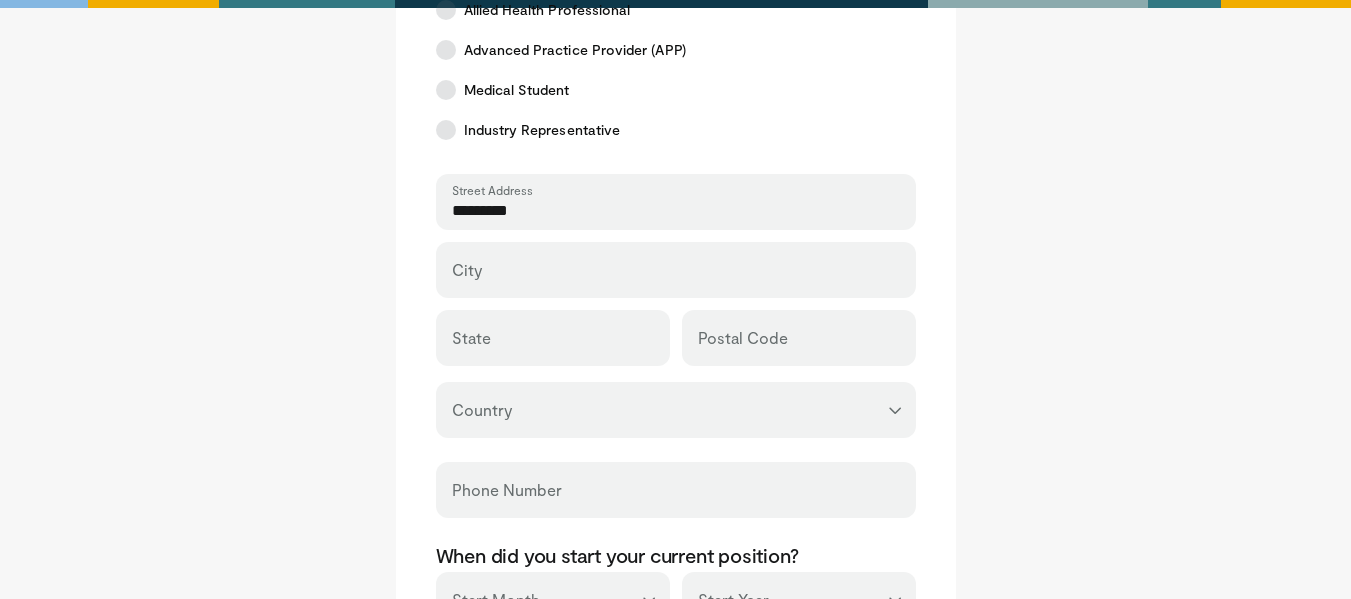 type on "*********" 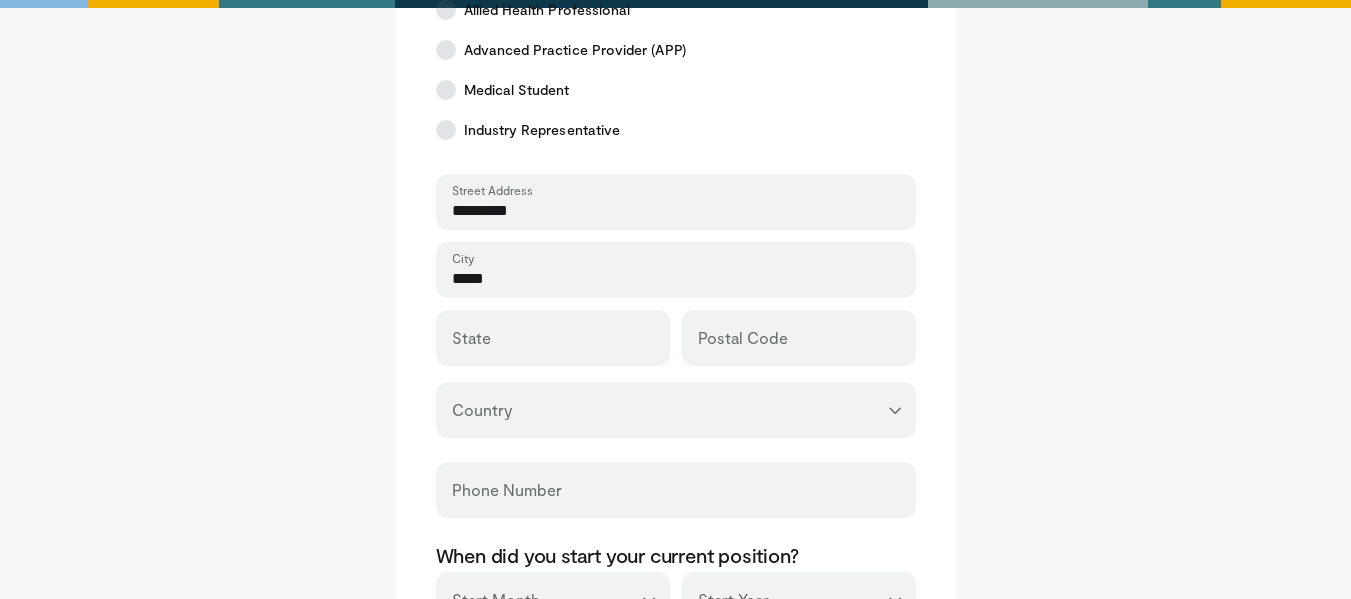 type on "*****" 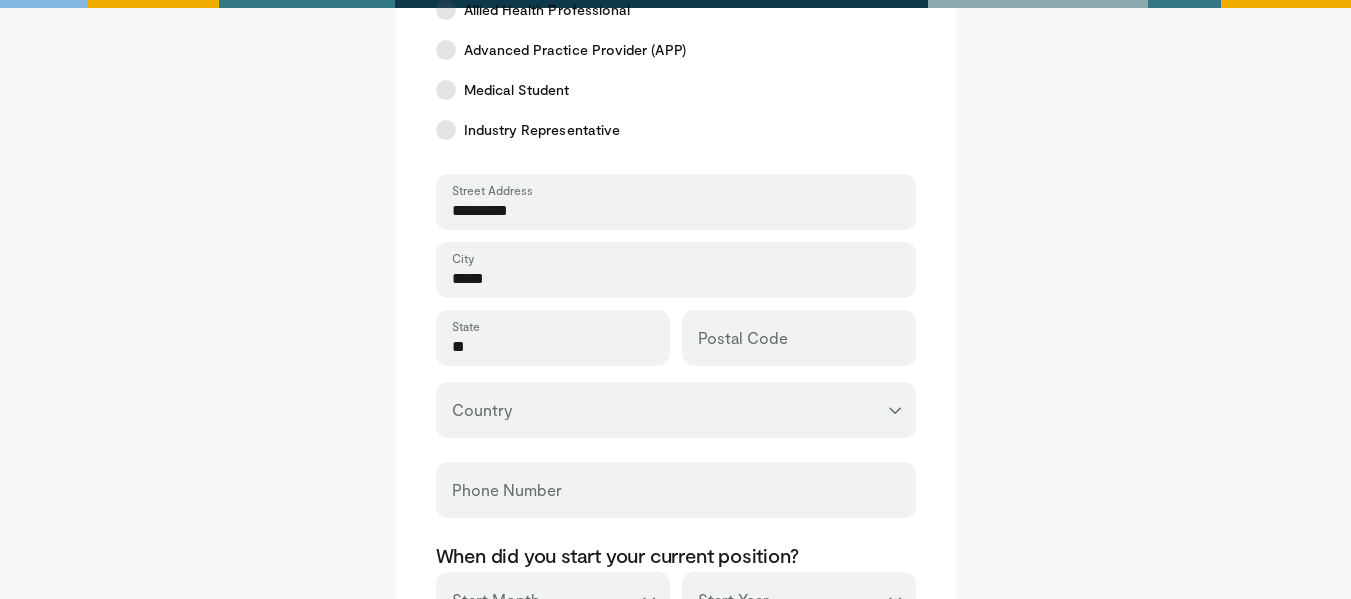 type on "*" 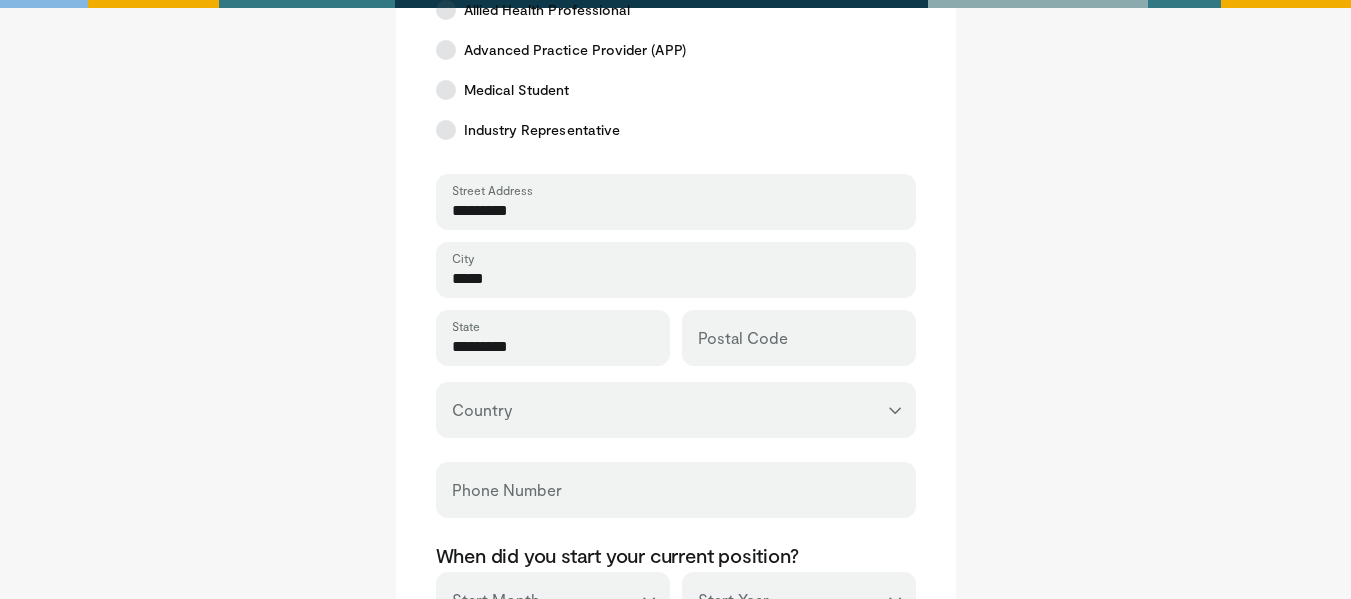 type on "*********" 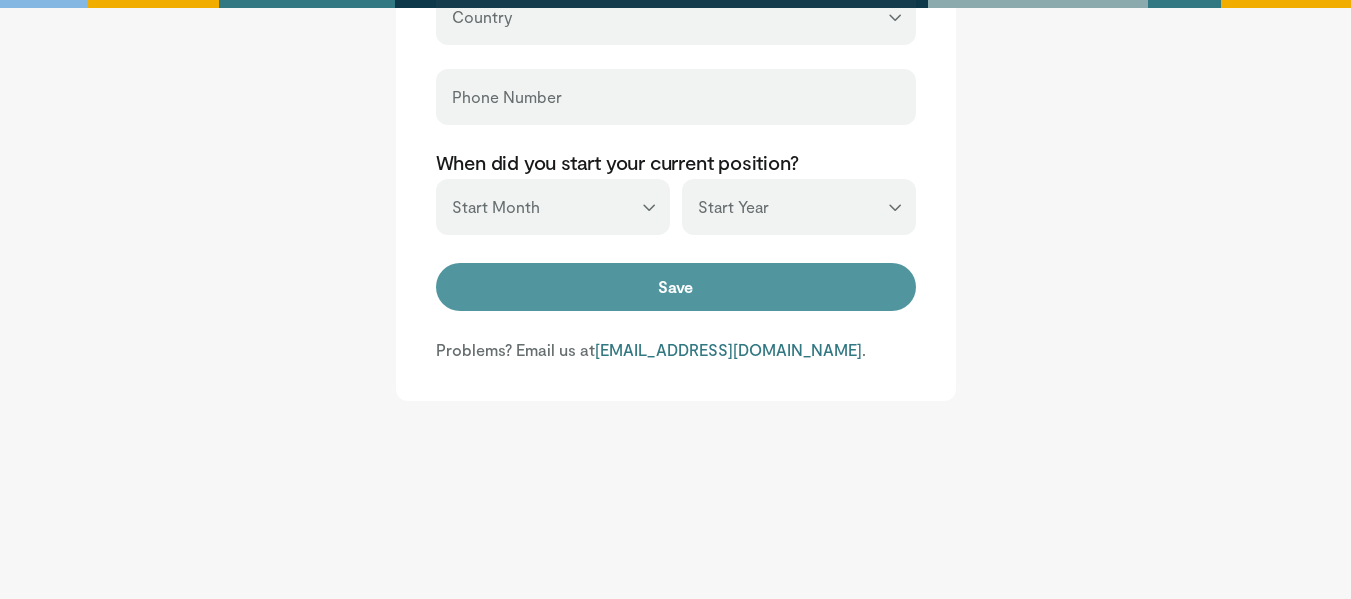 type on "******" 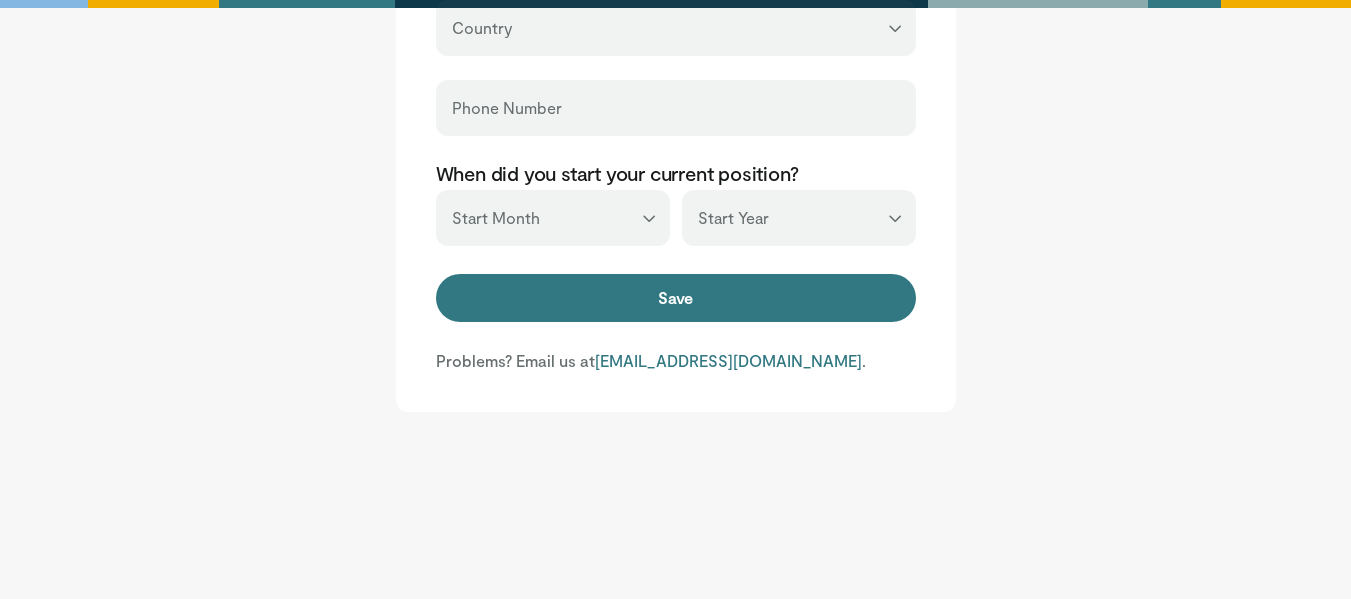 scroll, scrollTop: 758, scrollLeft: 0, axis: vertical 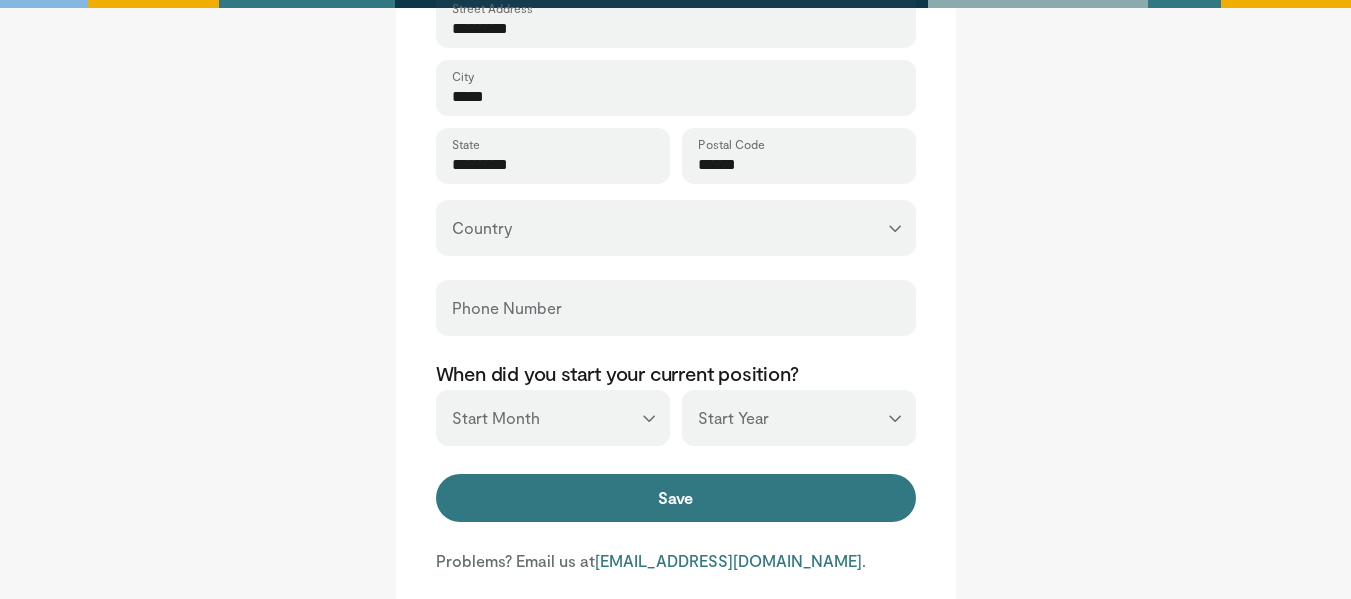 click on "**********" at bounding box center (676, 228) 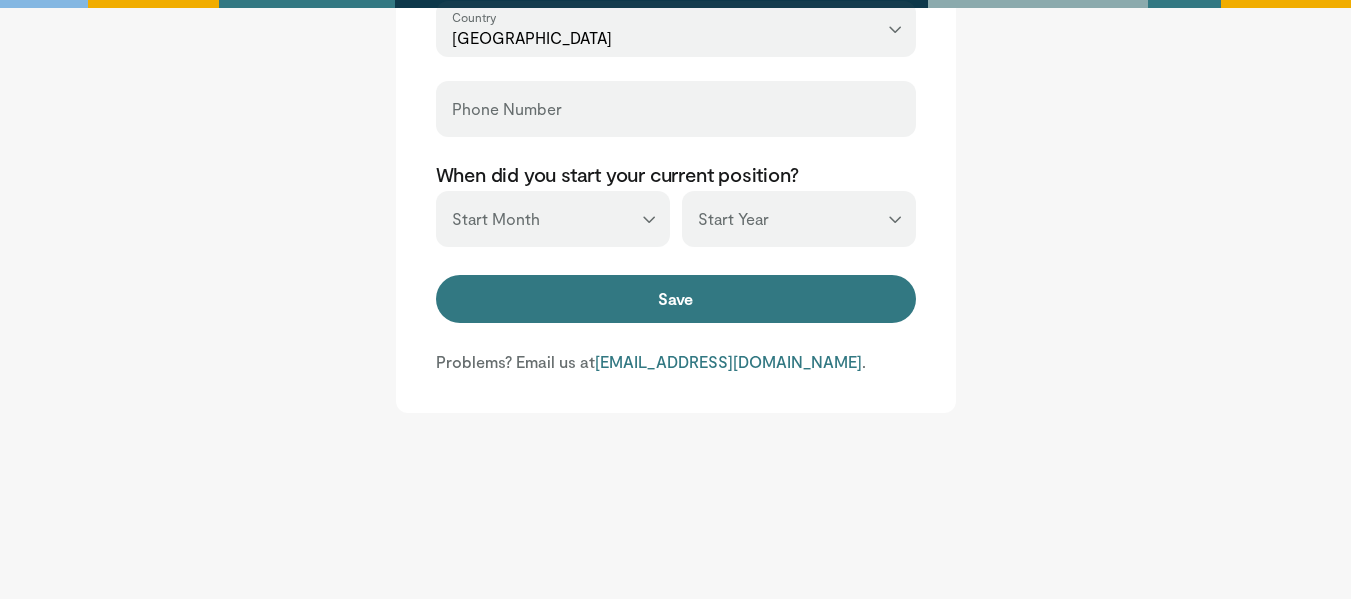 scroll, scrollTop: 958, scrollLeft: 0, axis: vertical 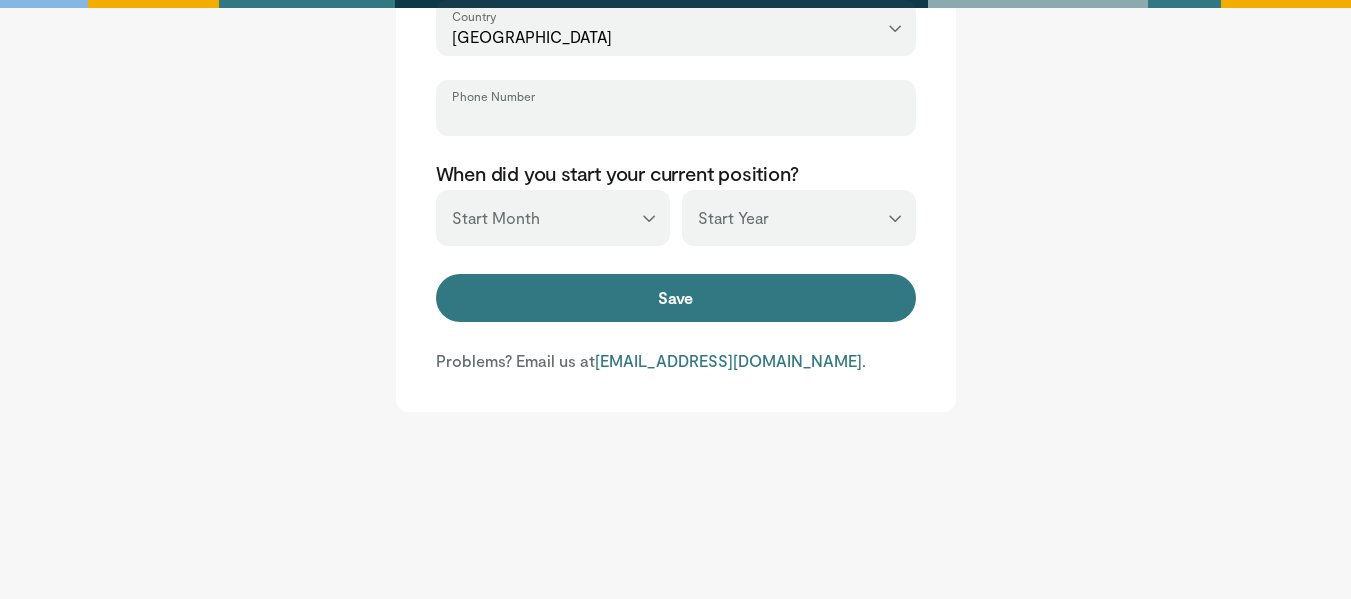 click on "Phone Number" at bounding box center [676, 117] 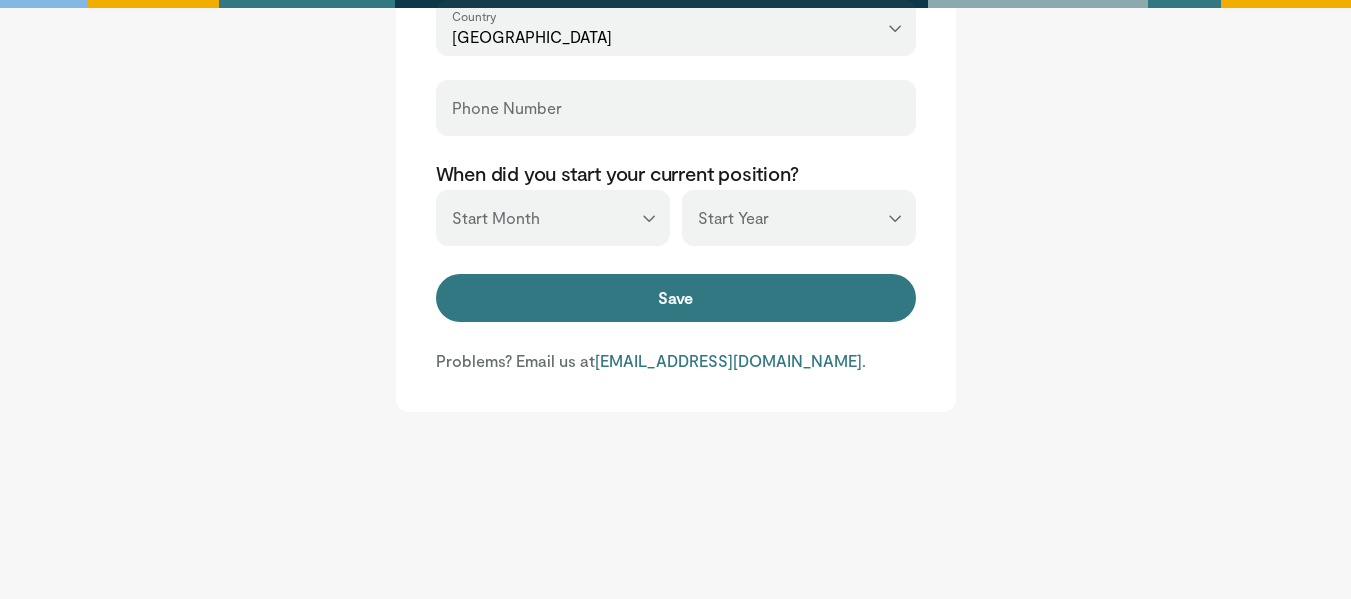 click on "***
*******
********
*****
*****
***
****
****
******
*********
*******
********
********" at bounding box center (553, 218) 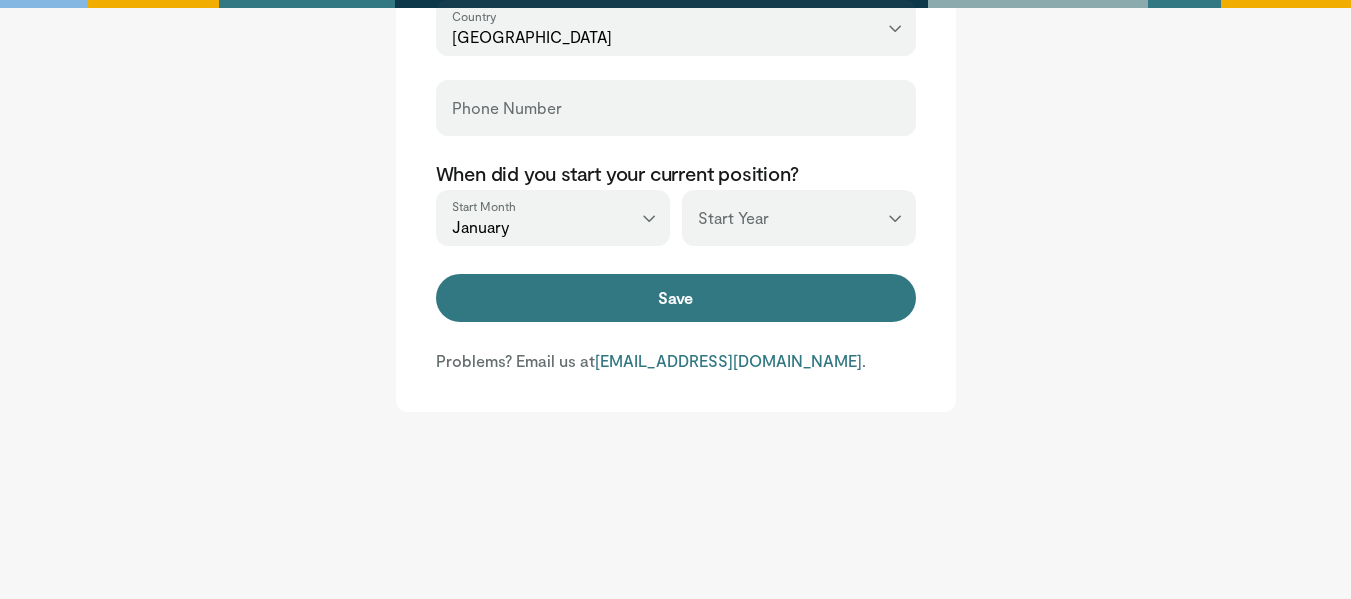 click on "***
****
****
****
****
****
****
****
****
****
****
****
****
****
****
****
****
****
****
****
****
****
****
****
****
****
****
****
****
**** **** **** **** ****" at bounding box center (799, 218) 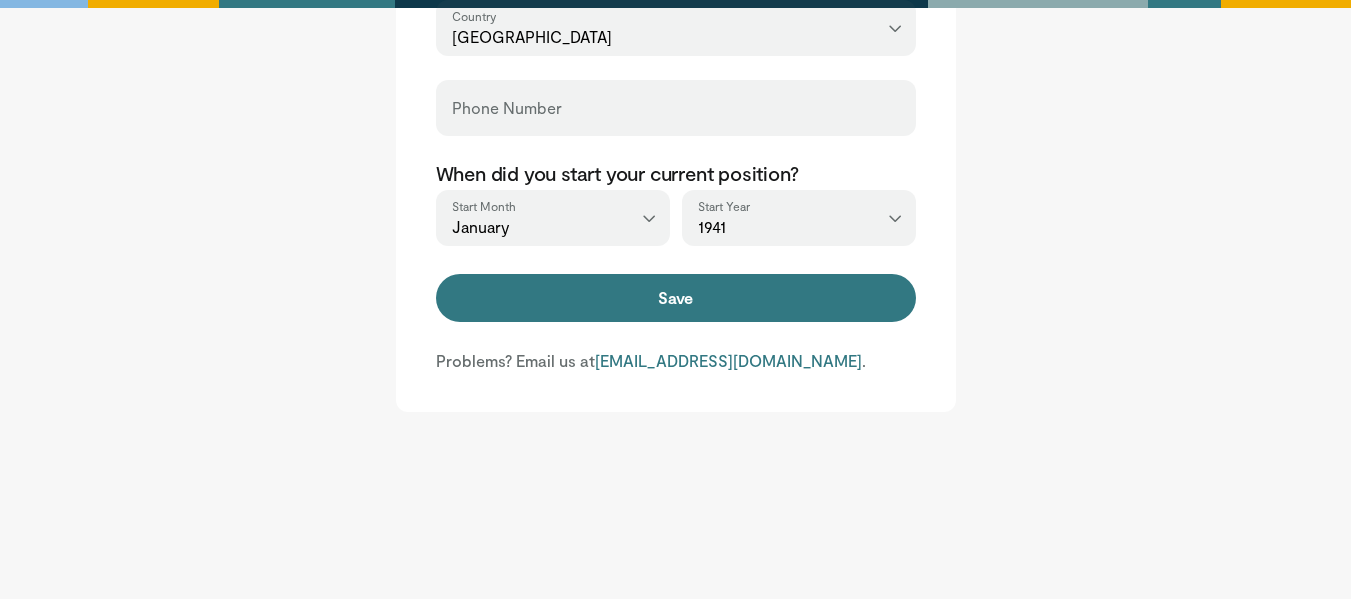 click on "***
****
****
****
****
****
****
****
****
****
****
****
****
****
****
****
****
****
****
****
****
****
****
****
****
****
****
****
****
**** **** **** **** ****" at bounding box center (799, 218) 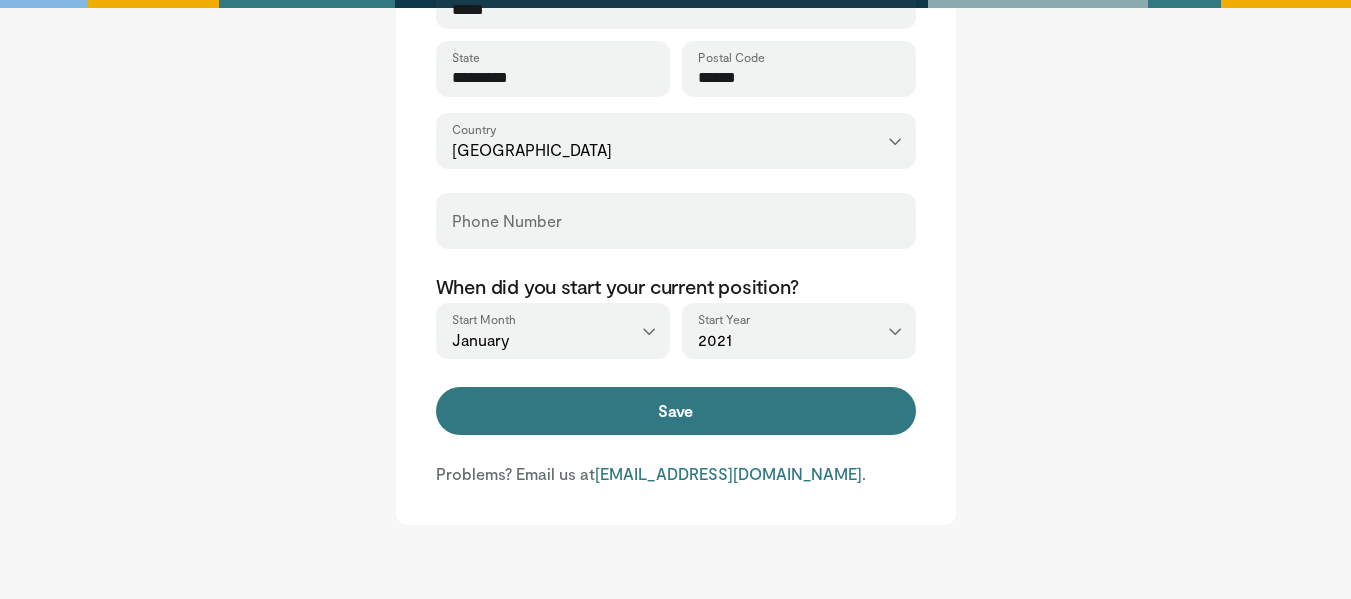 scroll, scrollTop: 658, scrollLeft: 0, axis: vertical 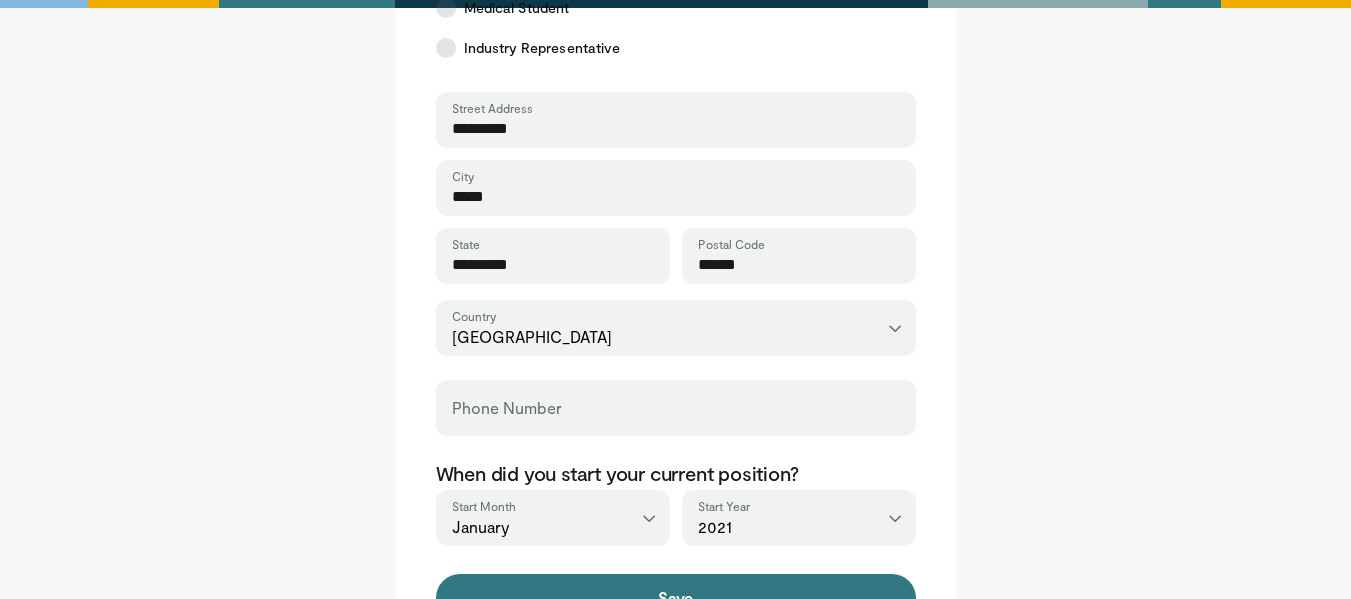 click on "Phone Number" at bounding box center [676, 408] 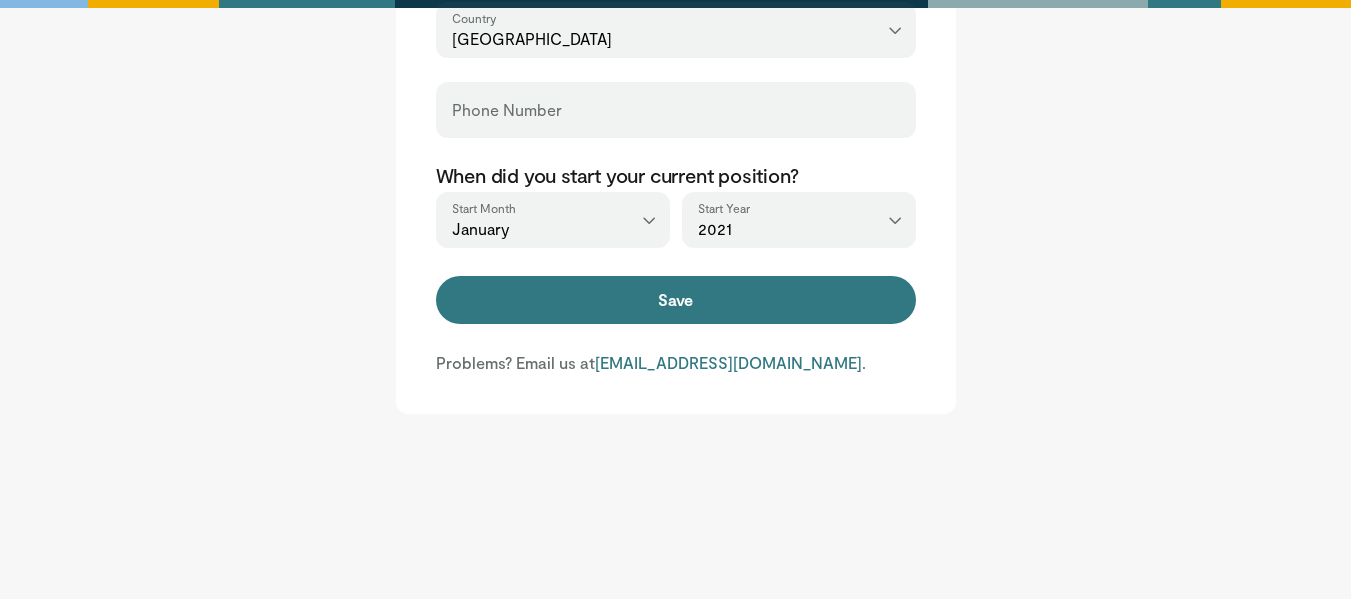 scroll, scrollTop: 958, scrollLeft: 0, axis: vertical 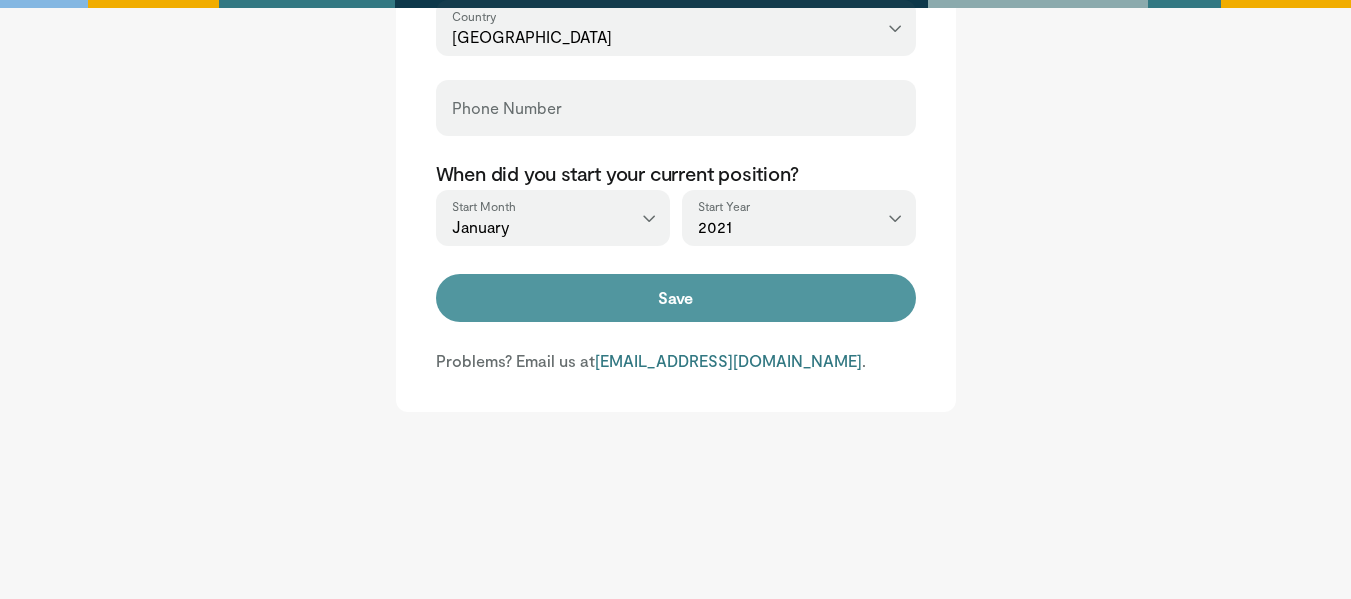 click on "Save" at bounding box center [676, 298] 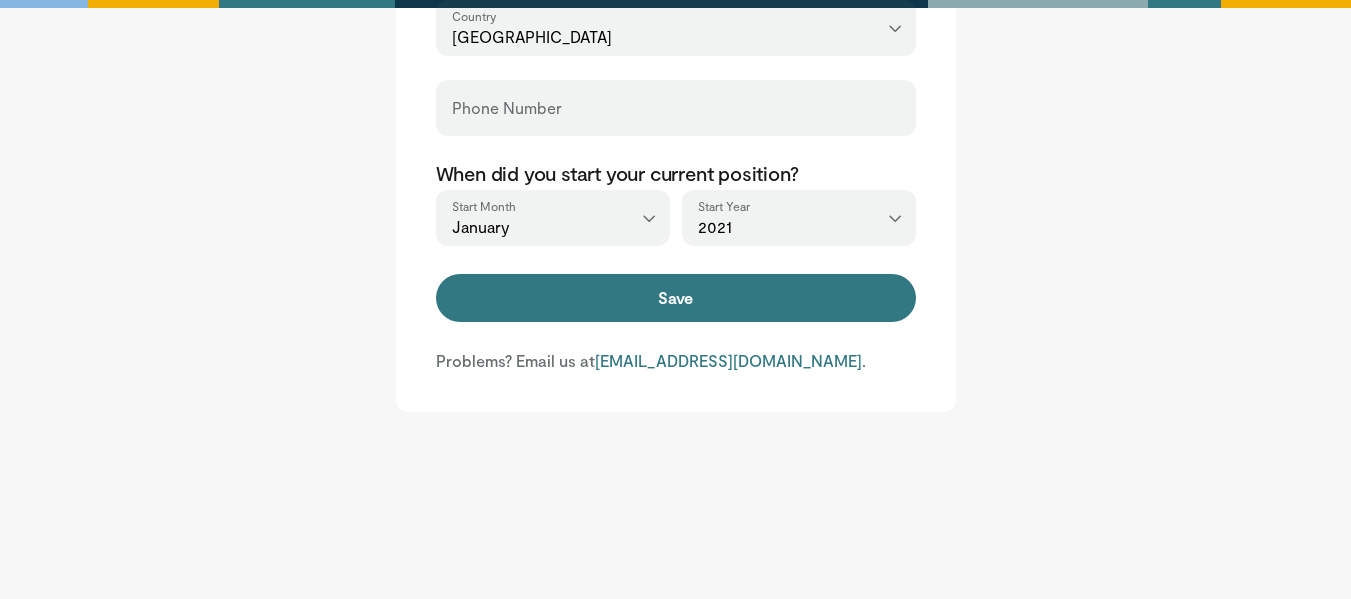 click on "Phone Number" at bounding box center [676, 108] 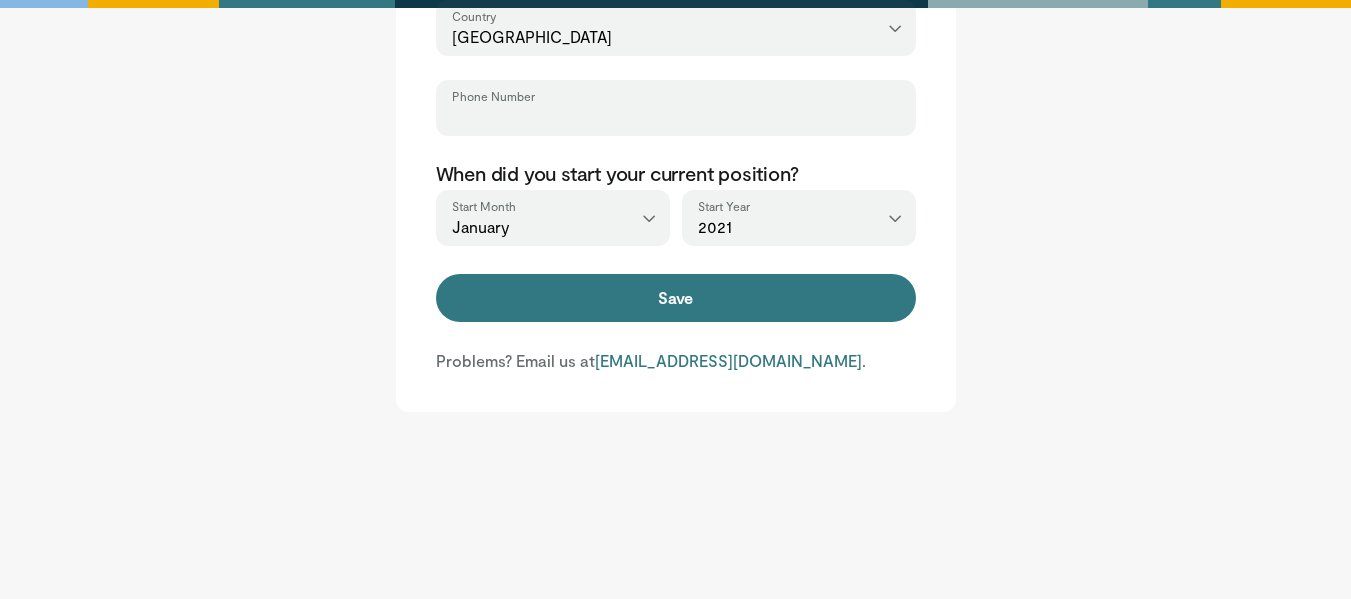 click on "Phone Number" at bounding box center (676, 117) 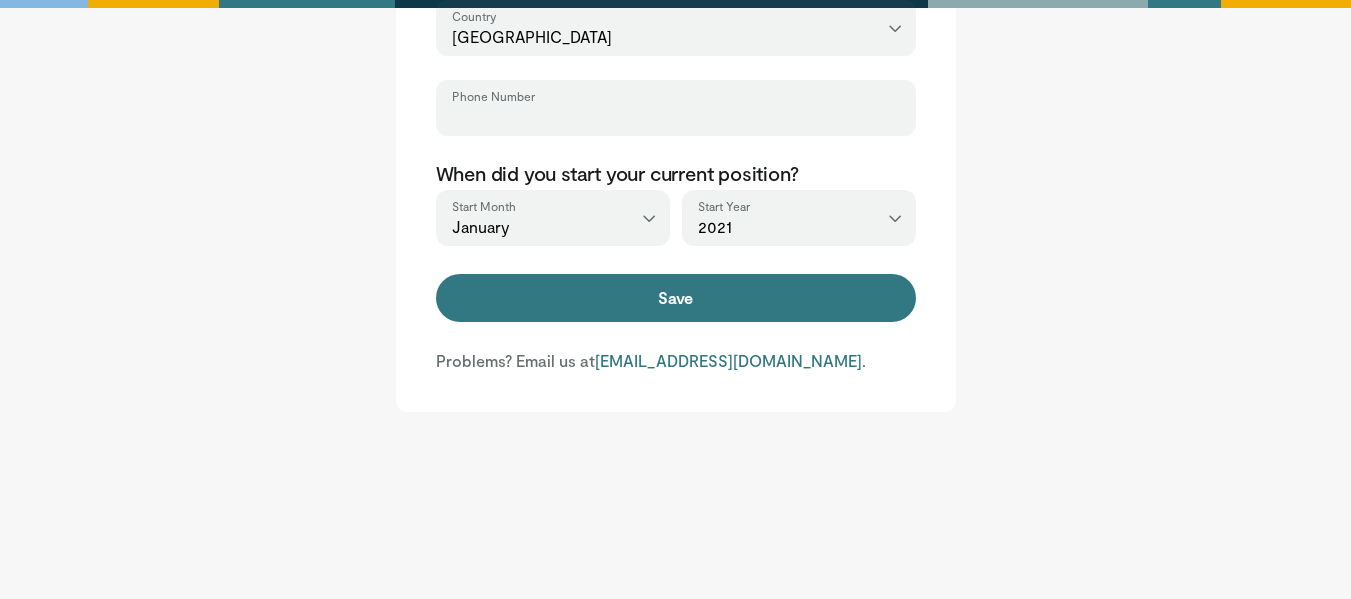 type on "**********" 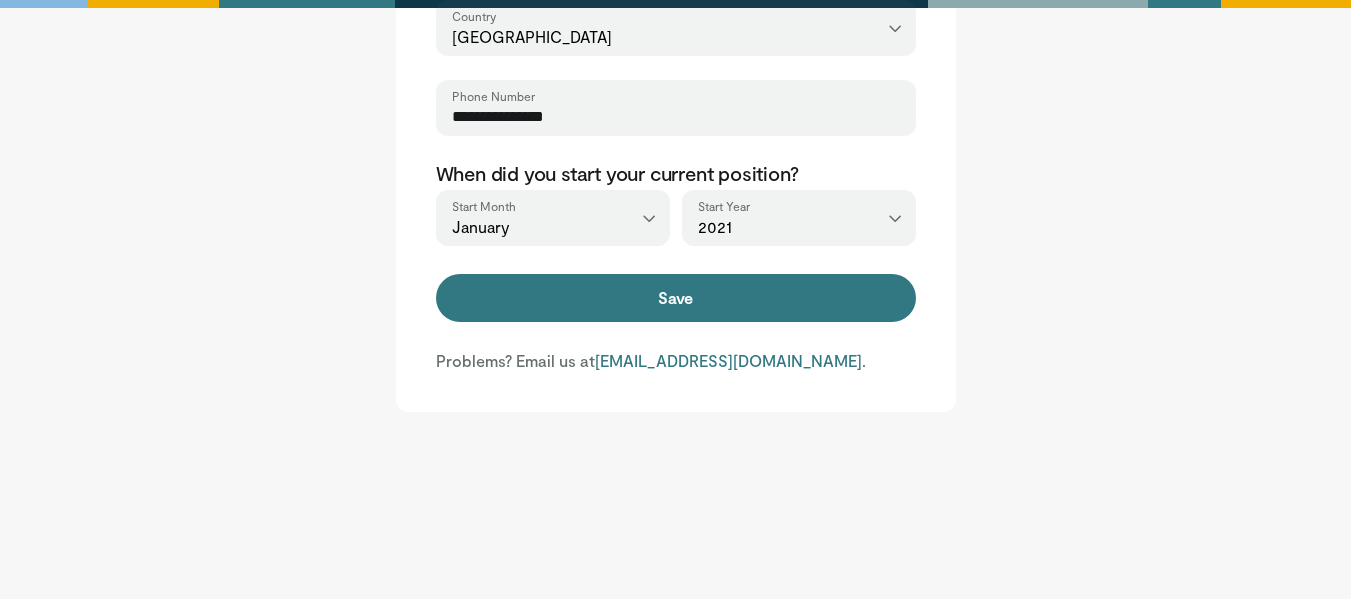 click on "********
Organization
*****
Work Position
Role in Workplace
Physician
Allied Health Professional
Advanced Practice Provider (APP)
Medical Student
Industry Representative
*********
Street Address
*****
City
*********
State
******
Postal Code" at bounding box center [676, -148] 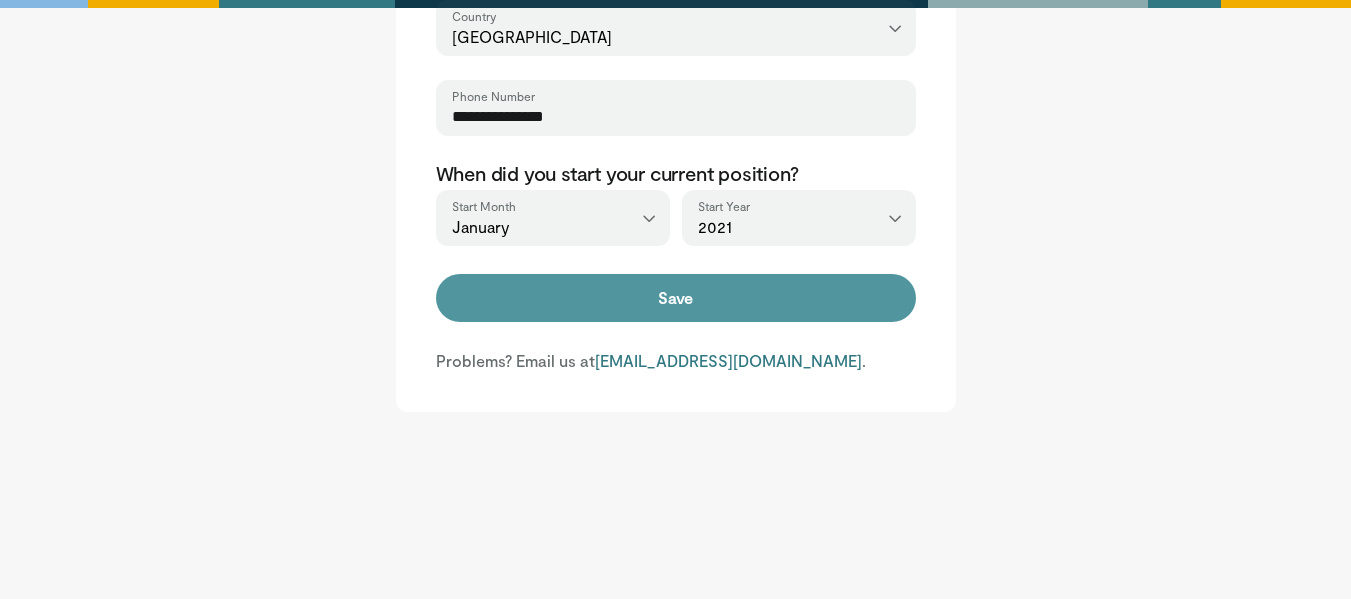 click on "Save" at bounding box center (676, 298) 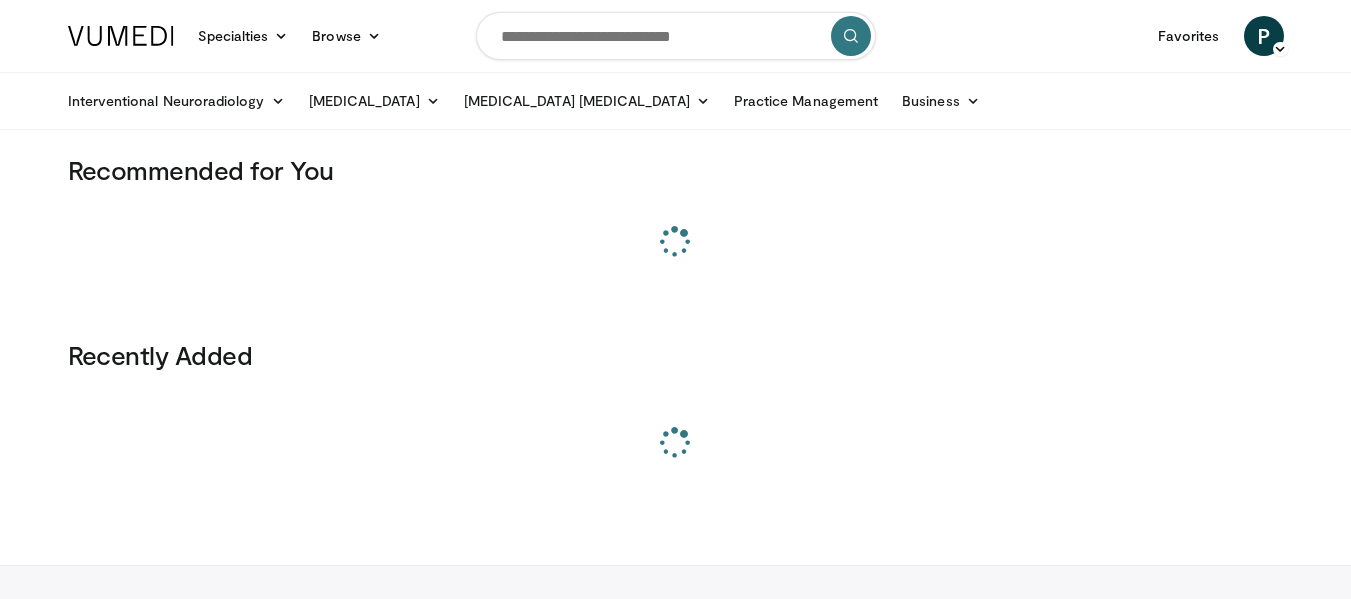 scroll, scrollTop: 0, scrollLeft: 0, axis: both 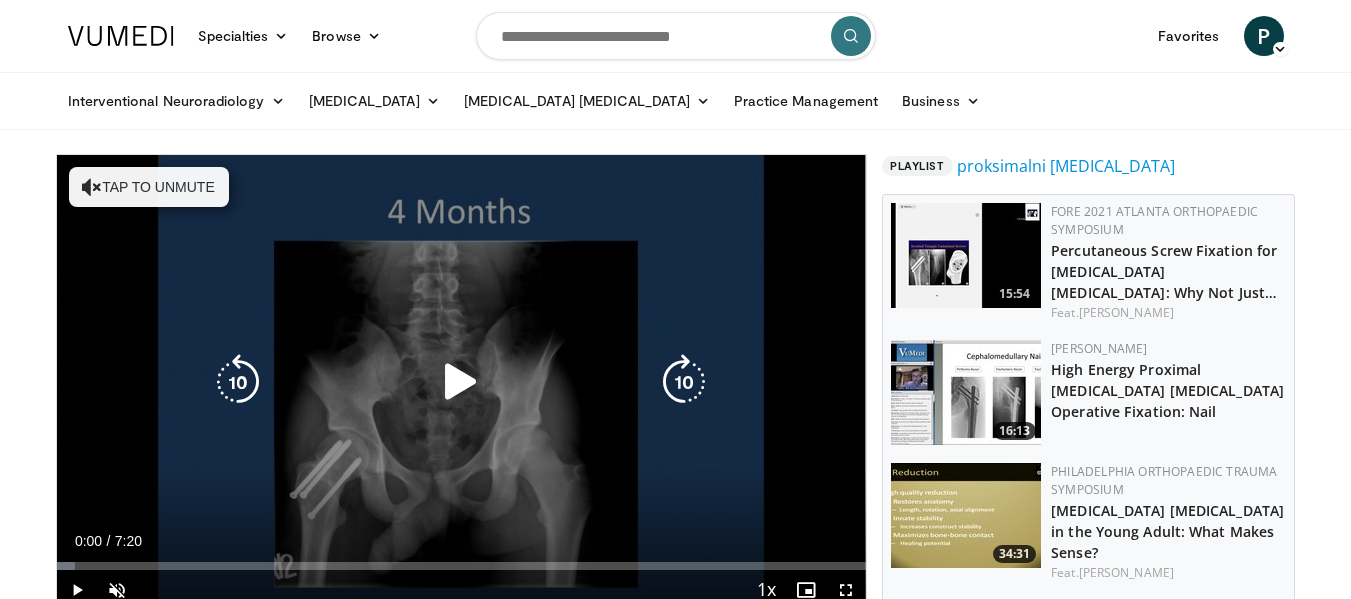 click at bounding box center (461, 382) 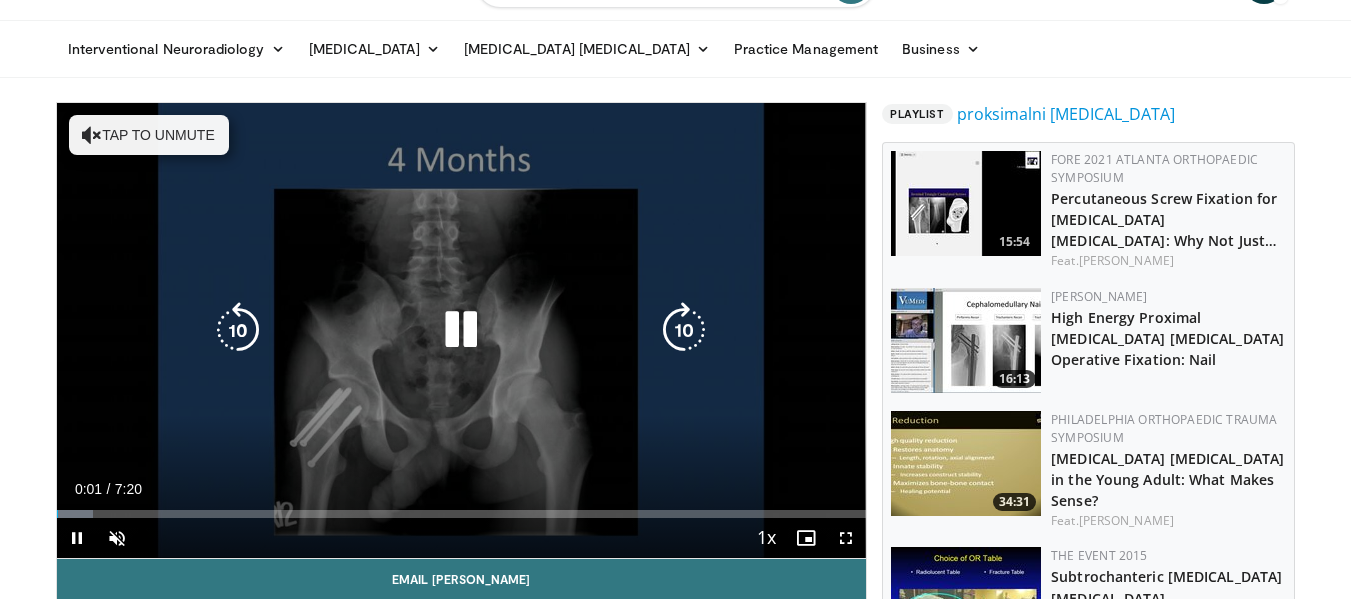 scroll, scrollTop: 100, scrollLeft: 0, axis: vertical 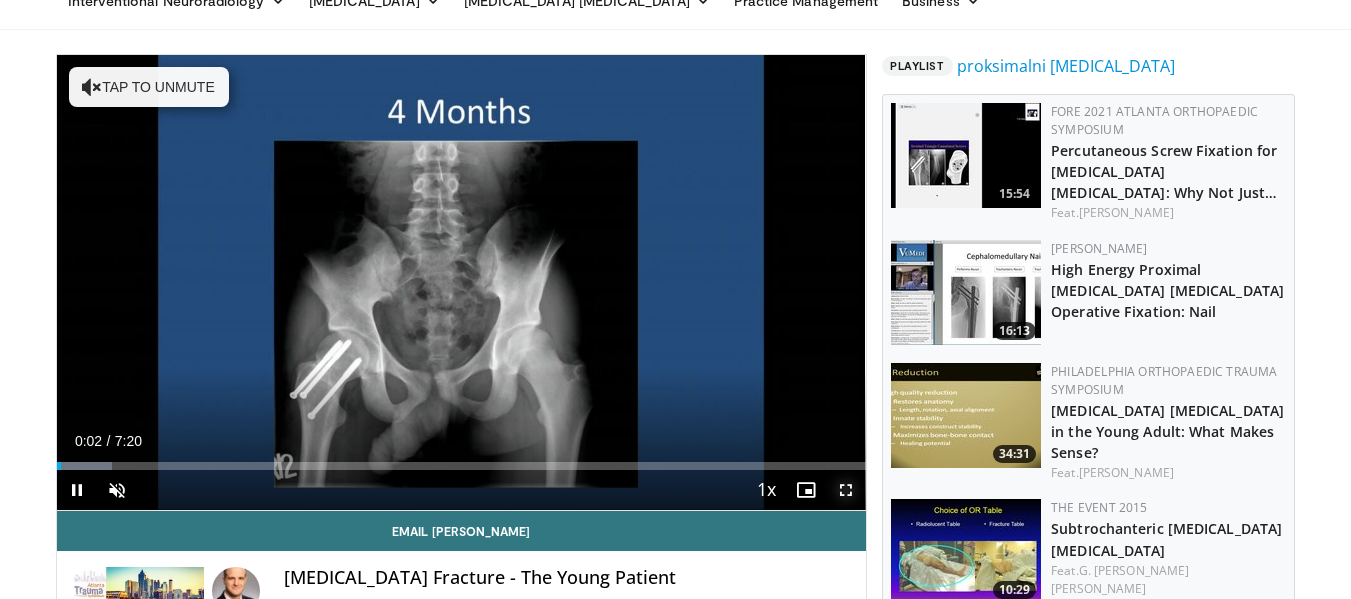 click at bounding box center [846, 490] 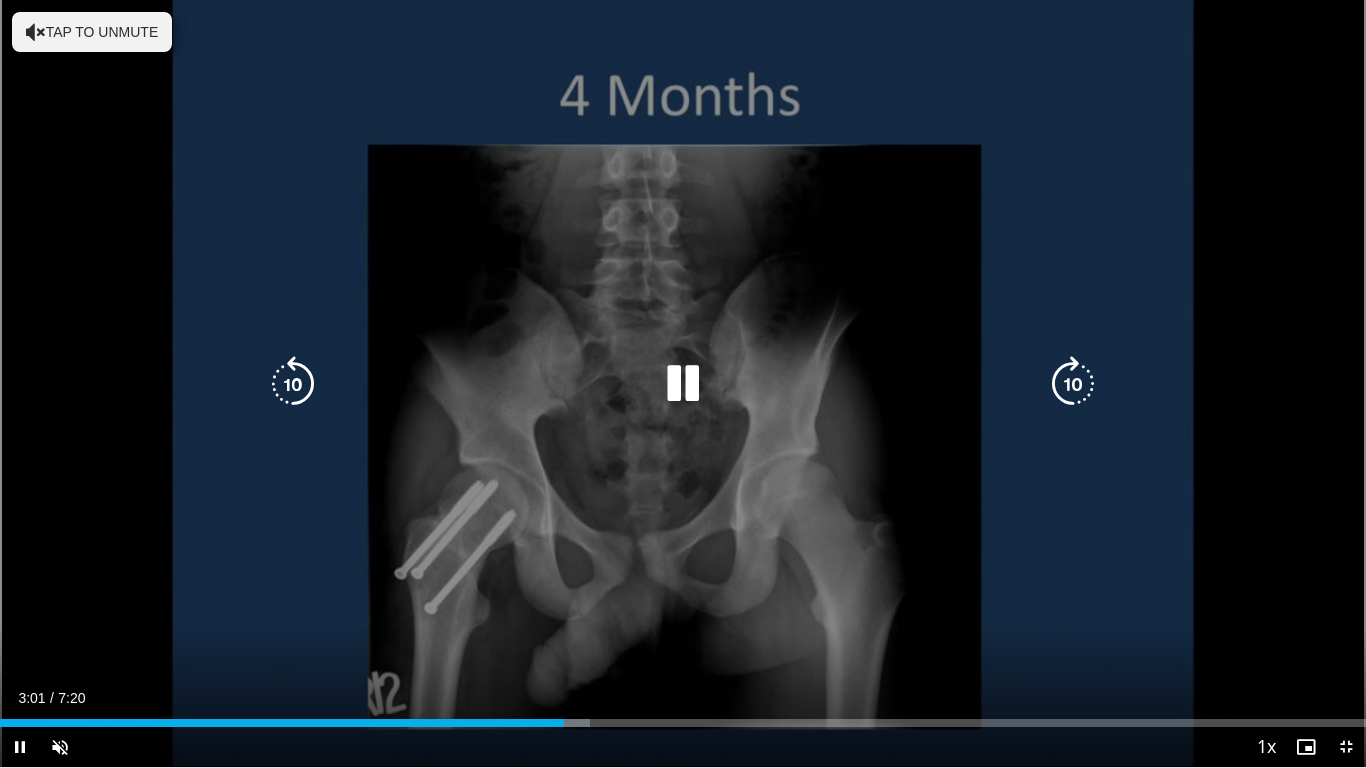click on "40 seconds
Tap to unmute" at bounding box center [683, 383] 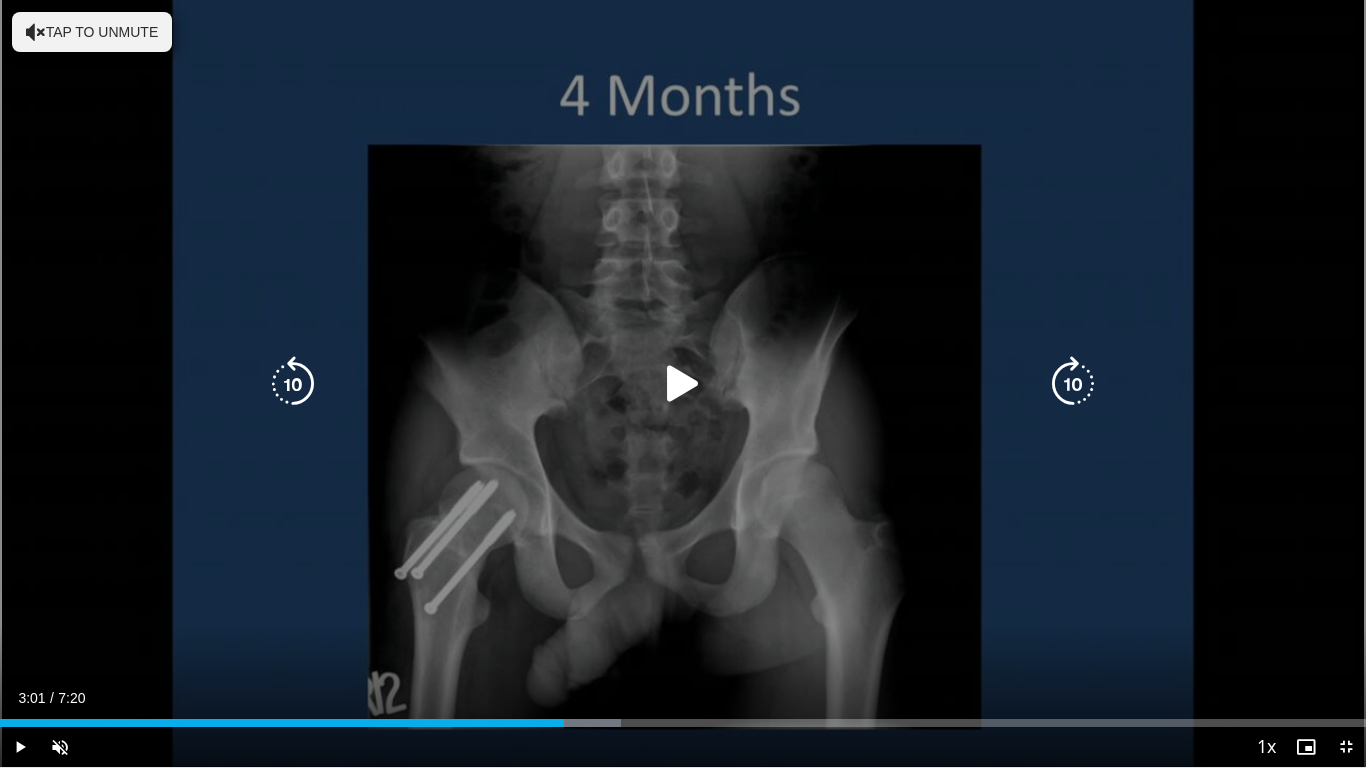 click on "40 seconds
Tap to unmute" at bounding box center [683, 383] 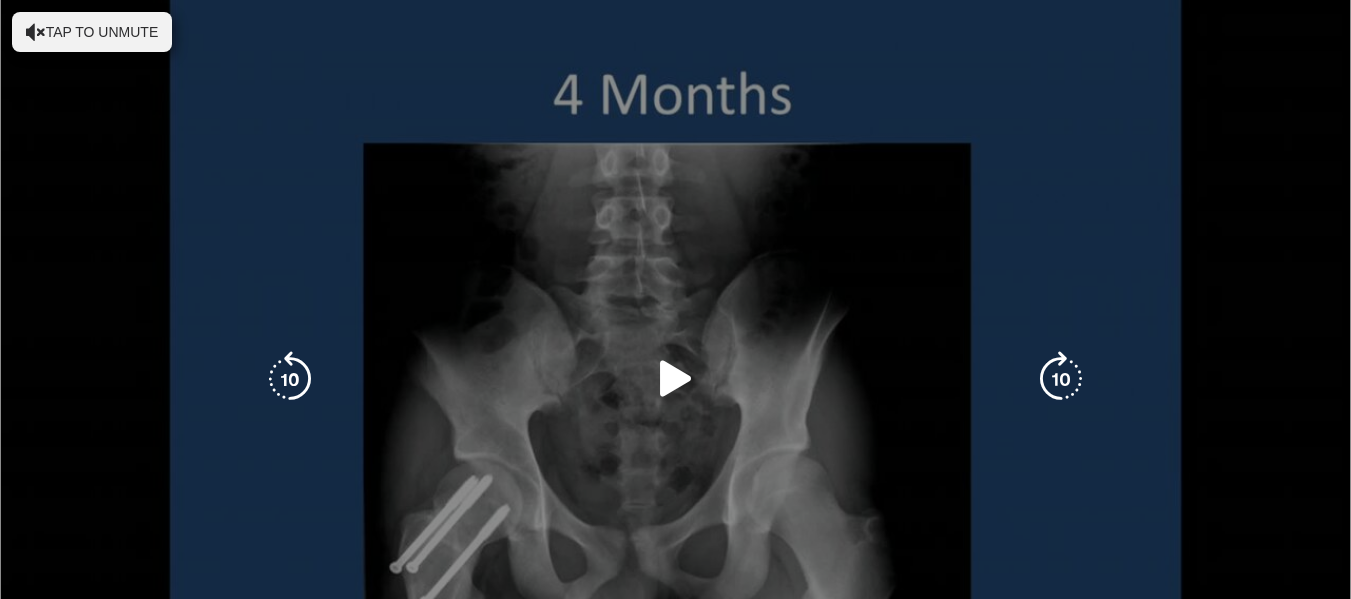 scroll, scrollTop: 200, scrollLeft: 0, axis: vertical 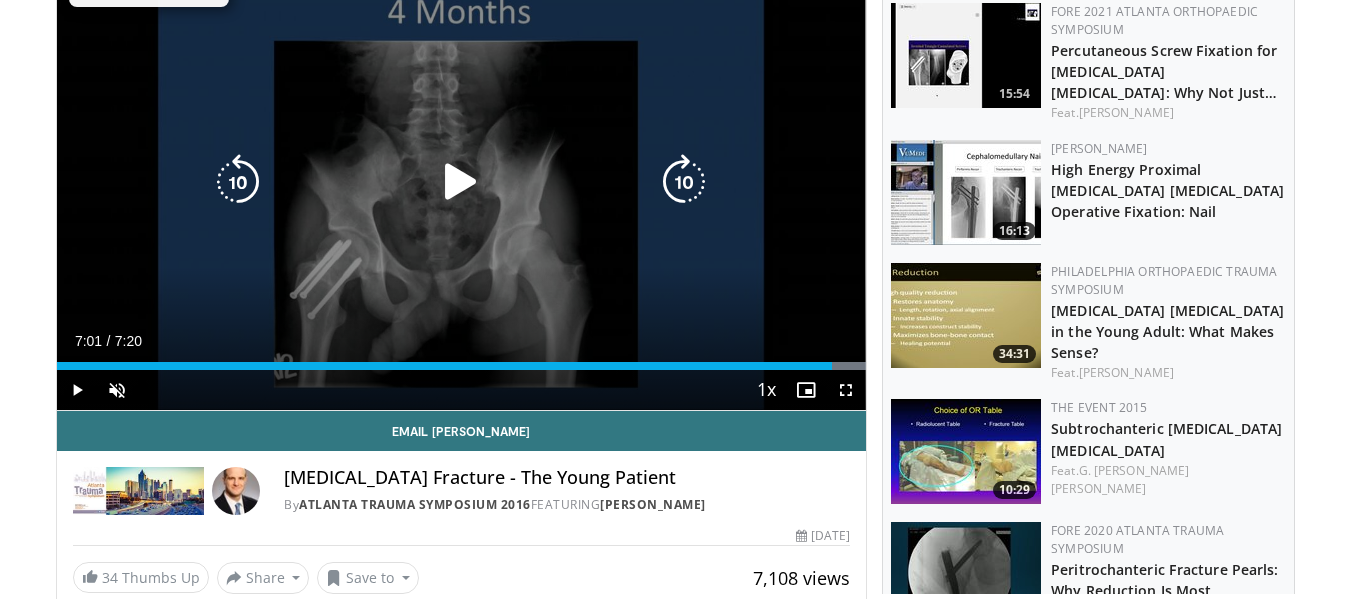 click on "10 seconds
Tap to unmute" at bounding box center (462, 182) 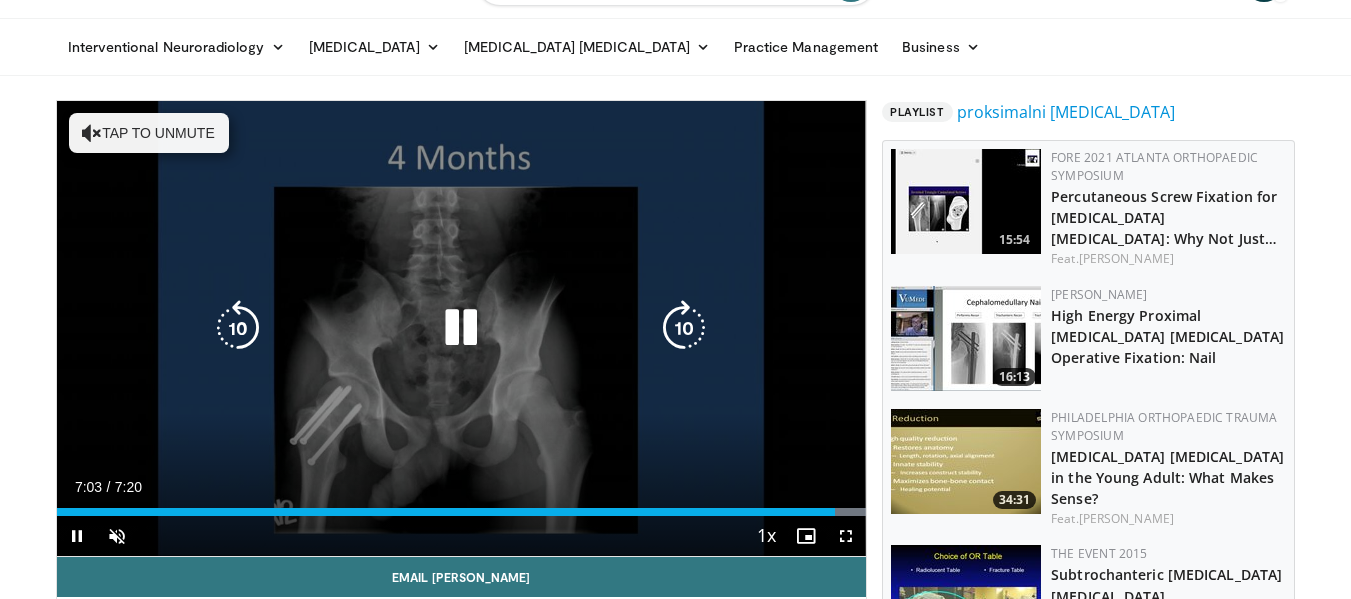 scroll, scrollTop: 100, scrollLeft: 0, axis: vertical 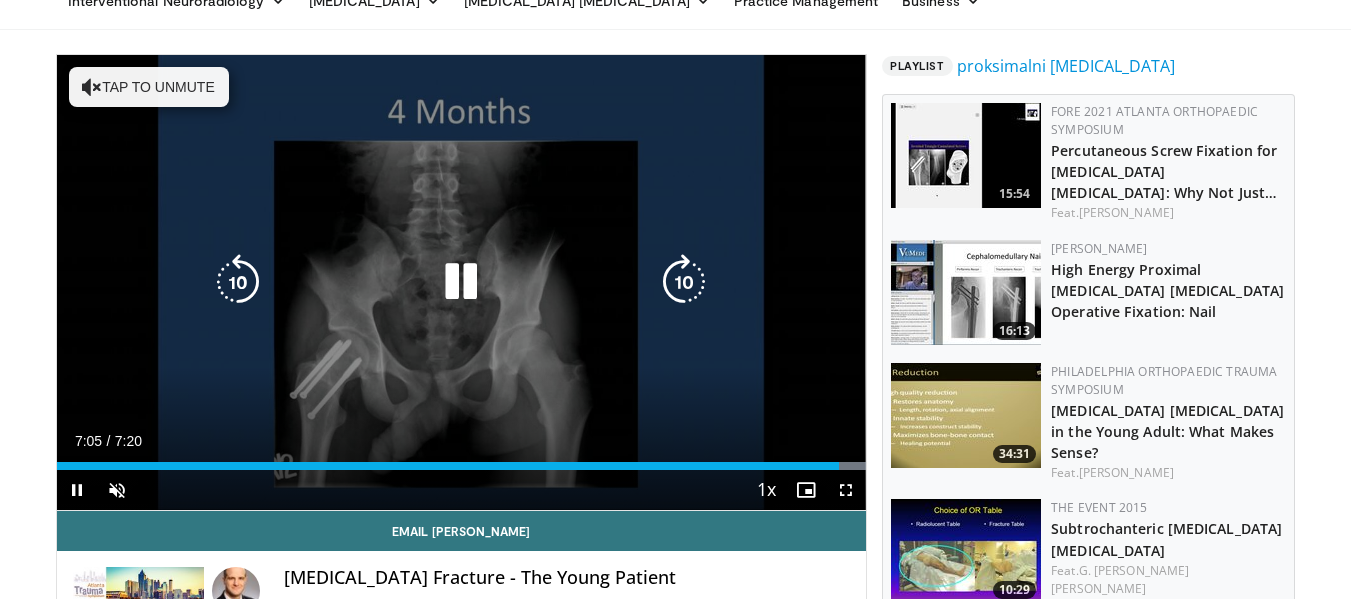 click at bounding box center (461, 282) 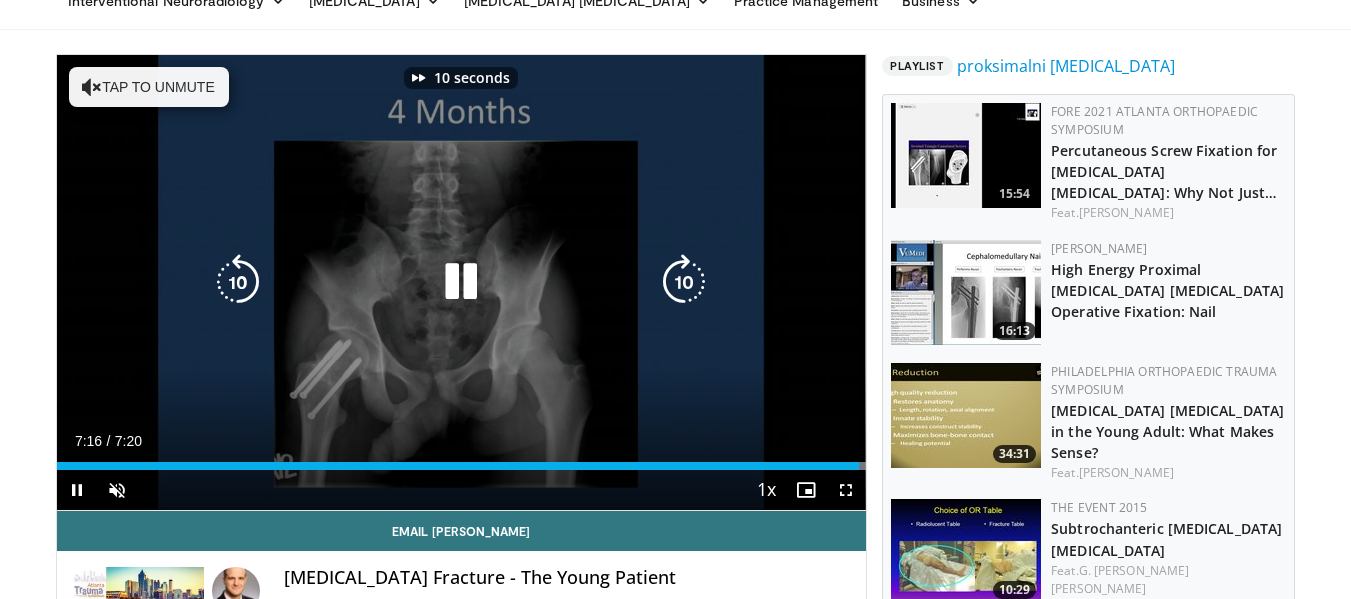 click at bounding box center (684, 282) 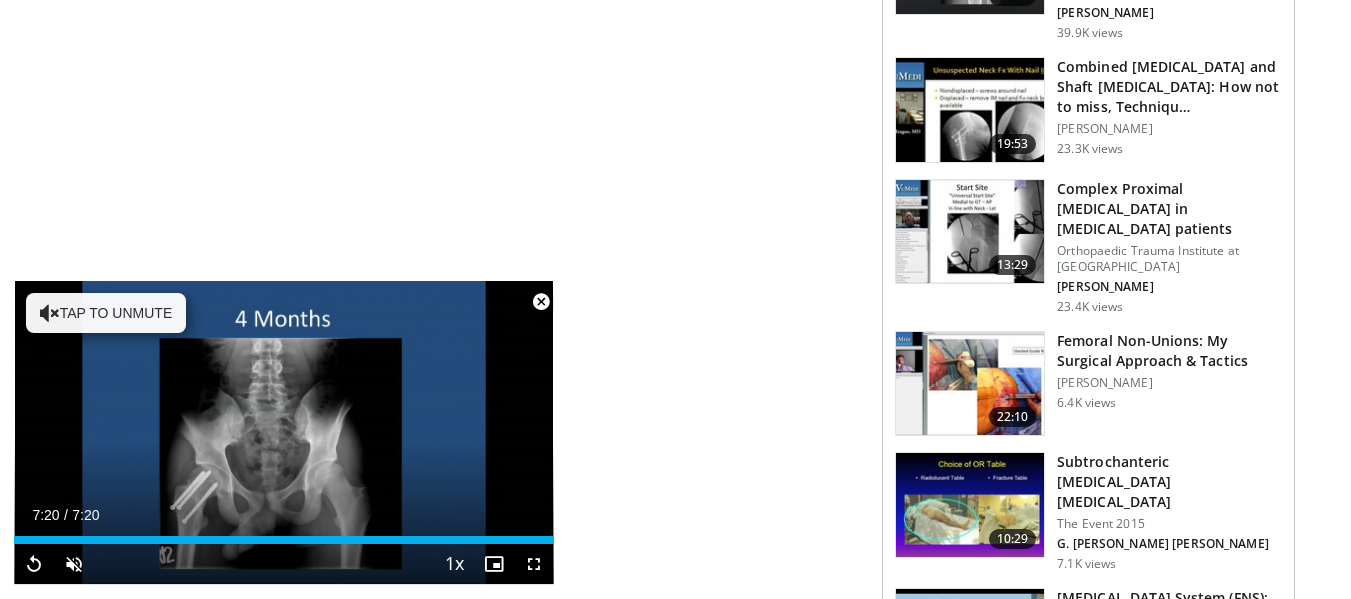 click at bounding box center [541, 302] 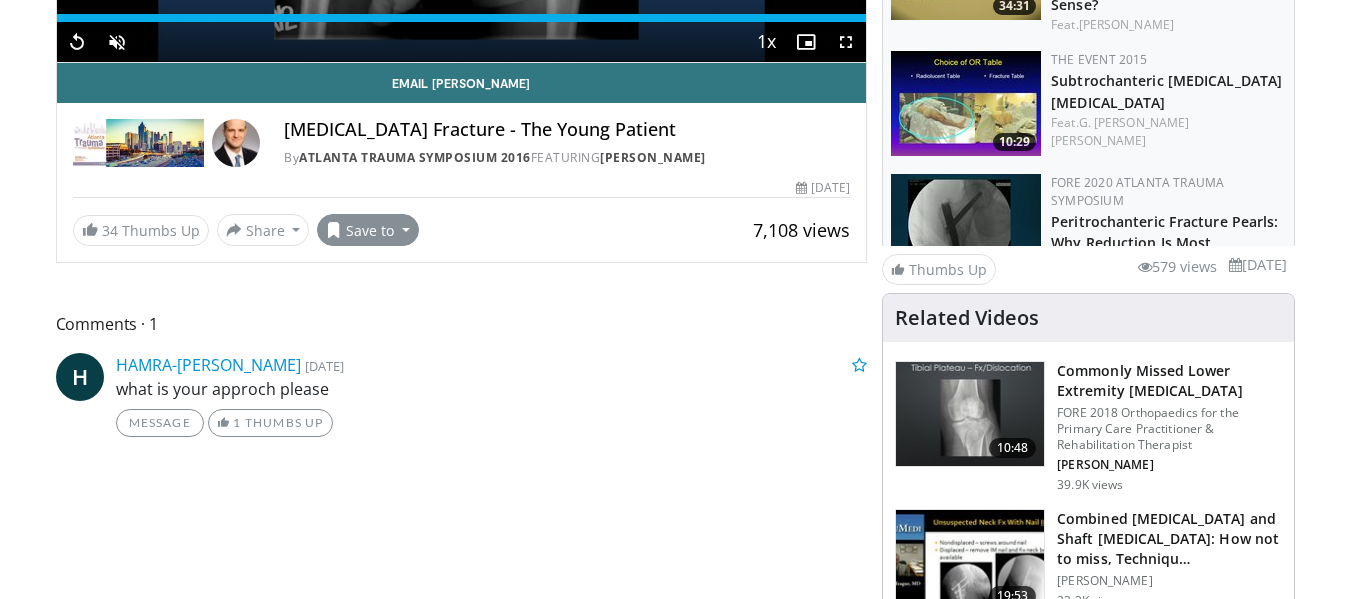 scroll, scrollTop: 500, scrollLeft: 0, axis: vertical 